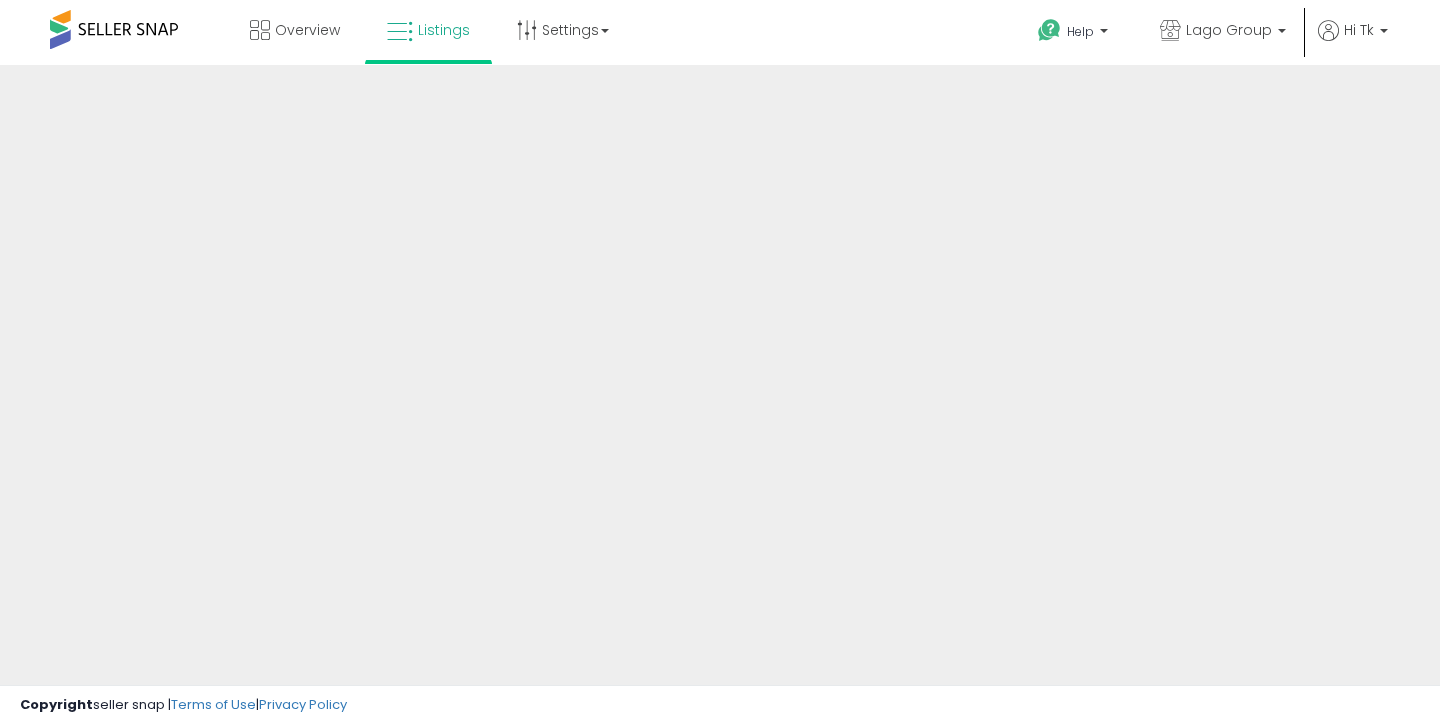 scroll, scrollTop: 0, scrollLeft: 0, axis: both 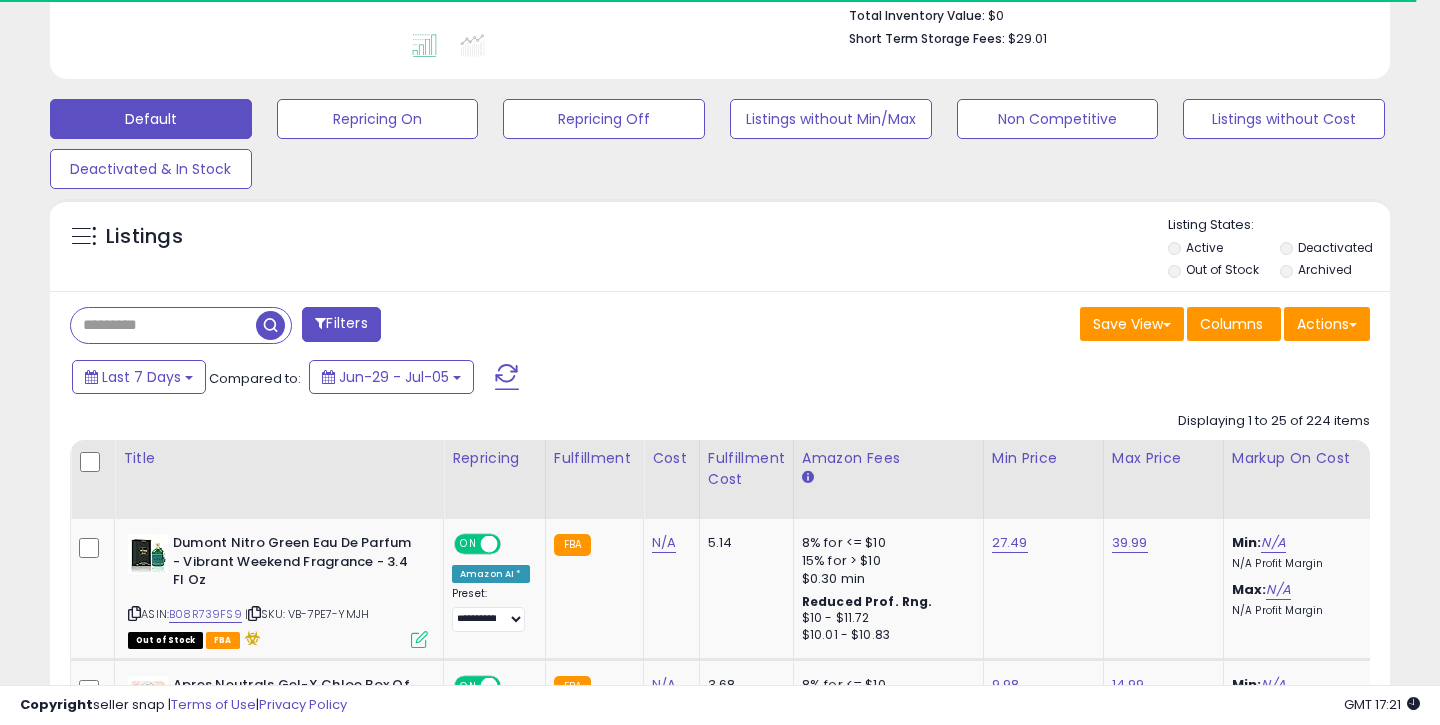 click at bounding box center [163, 325] 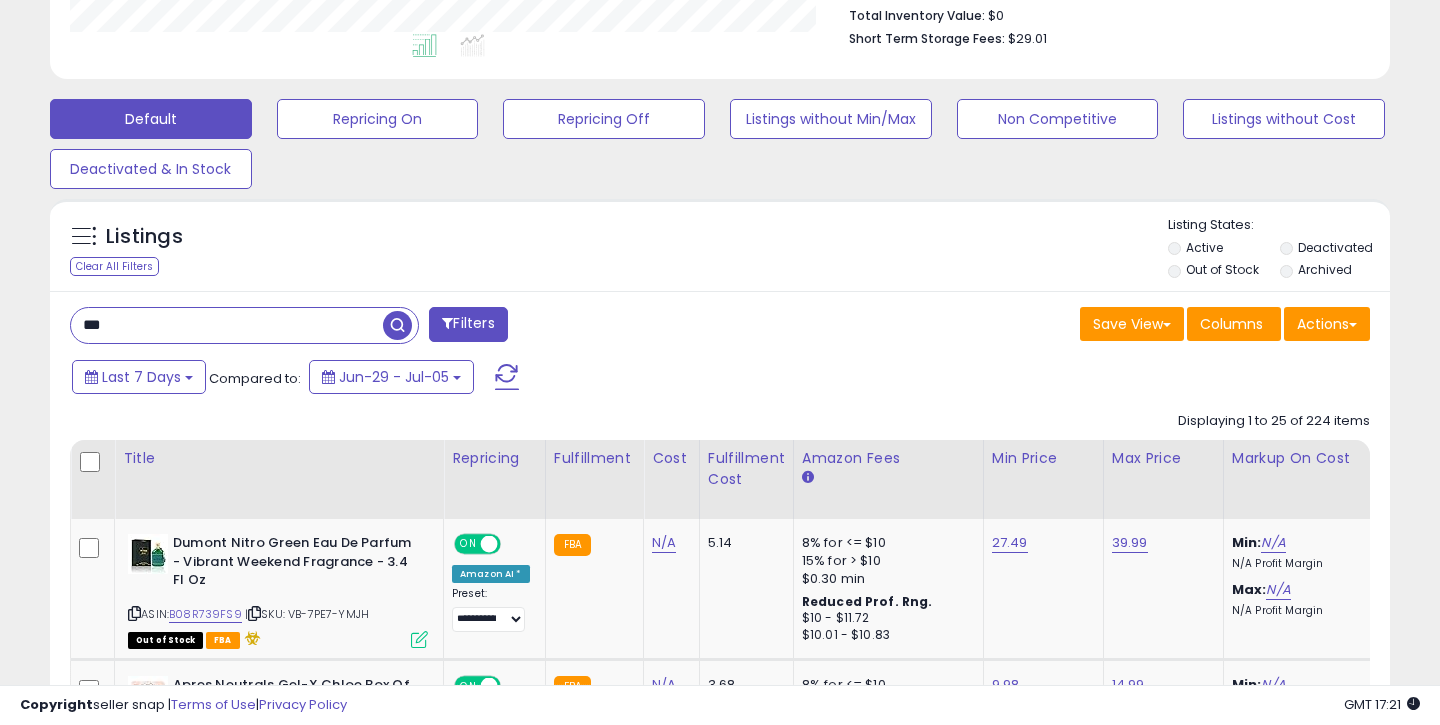 scroll, scrollTop: 999590, scrollLeft: 999224, axis: both 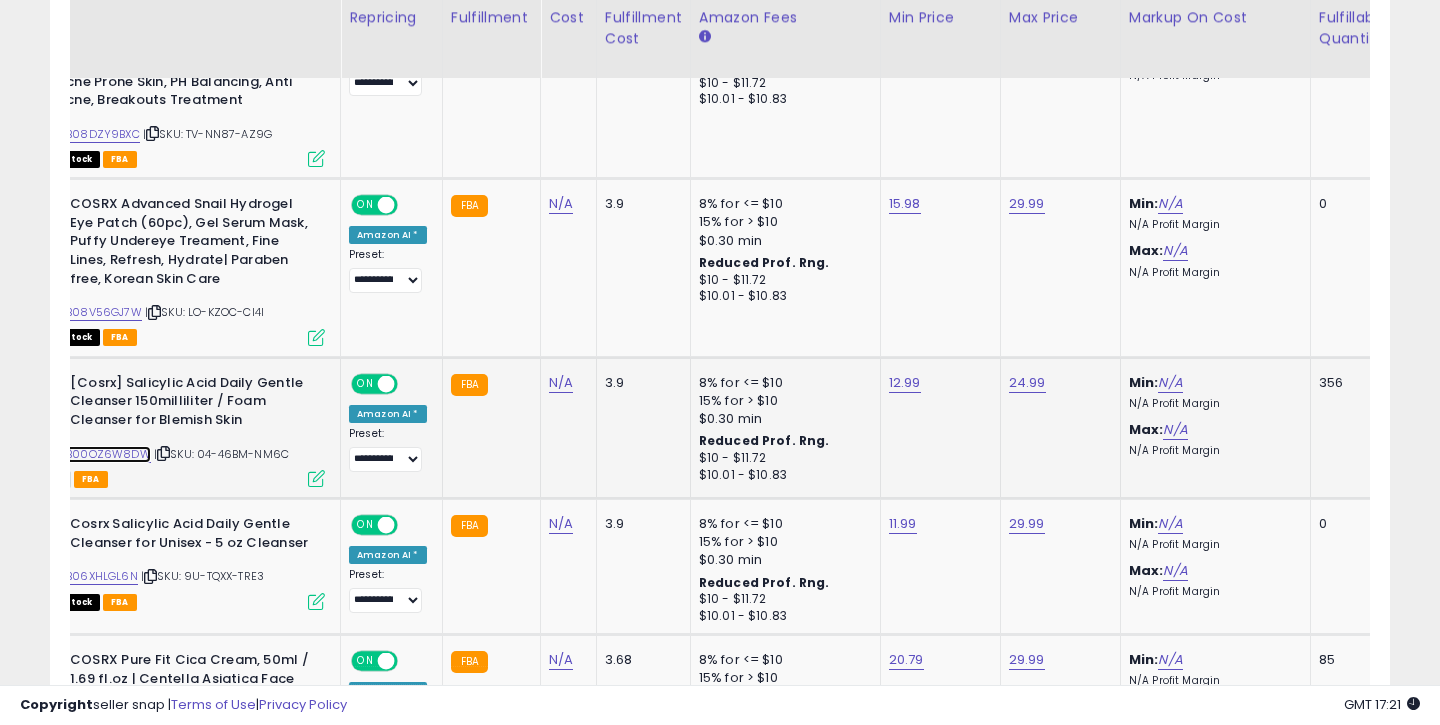 click on "B00OZ6W8DW" at bounding box center (108, 454) 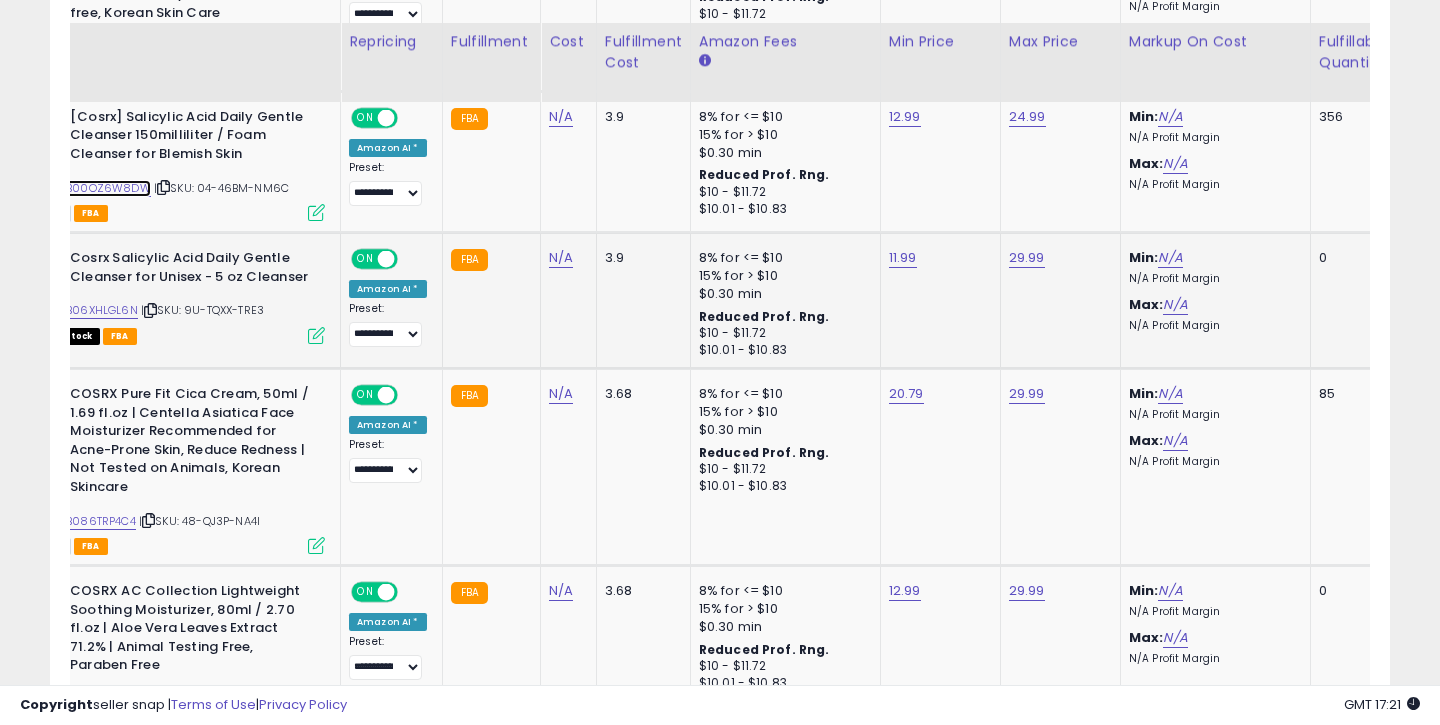 scroll, scrollTop: 1751, scrollLeft: 0, axis: vertical 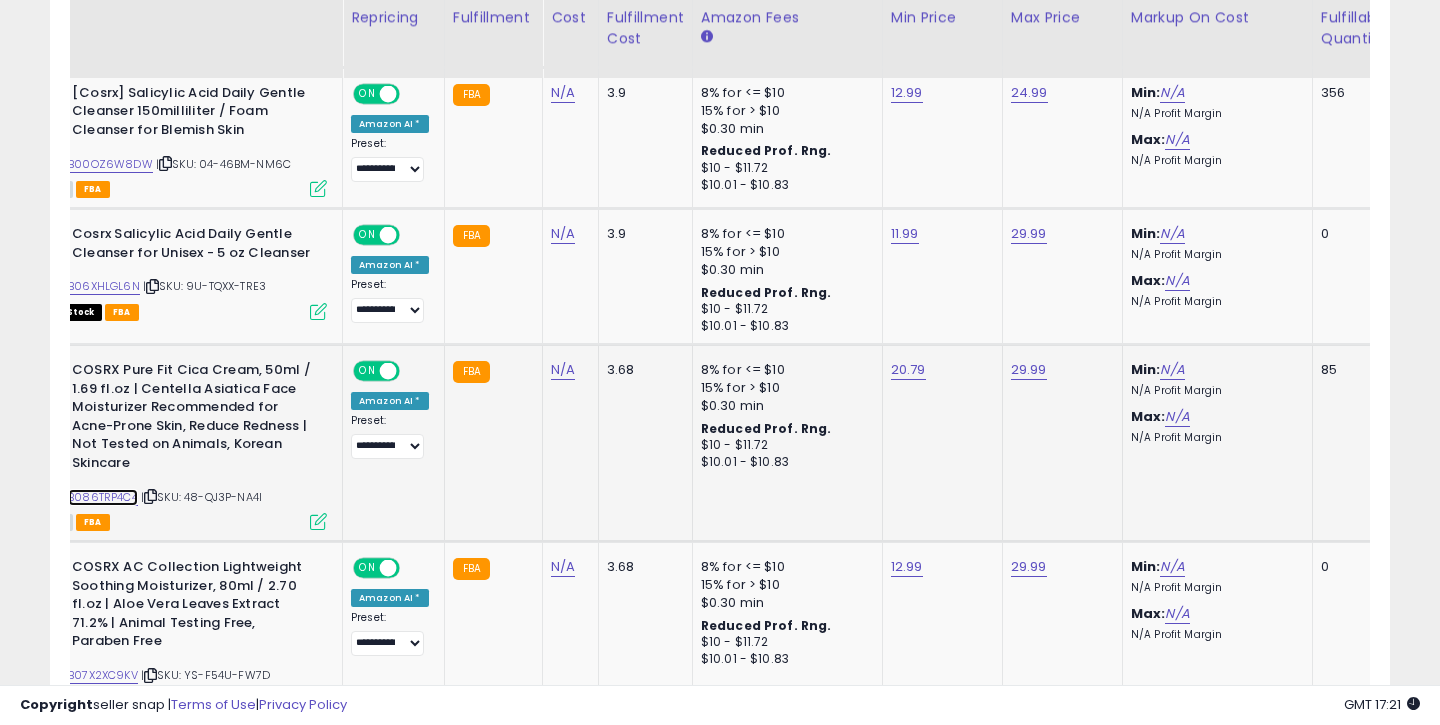 click on "B086TRP4C4" at bounding box center [103, 497] 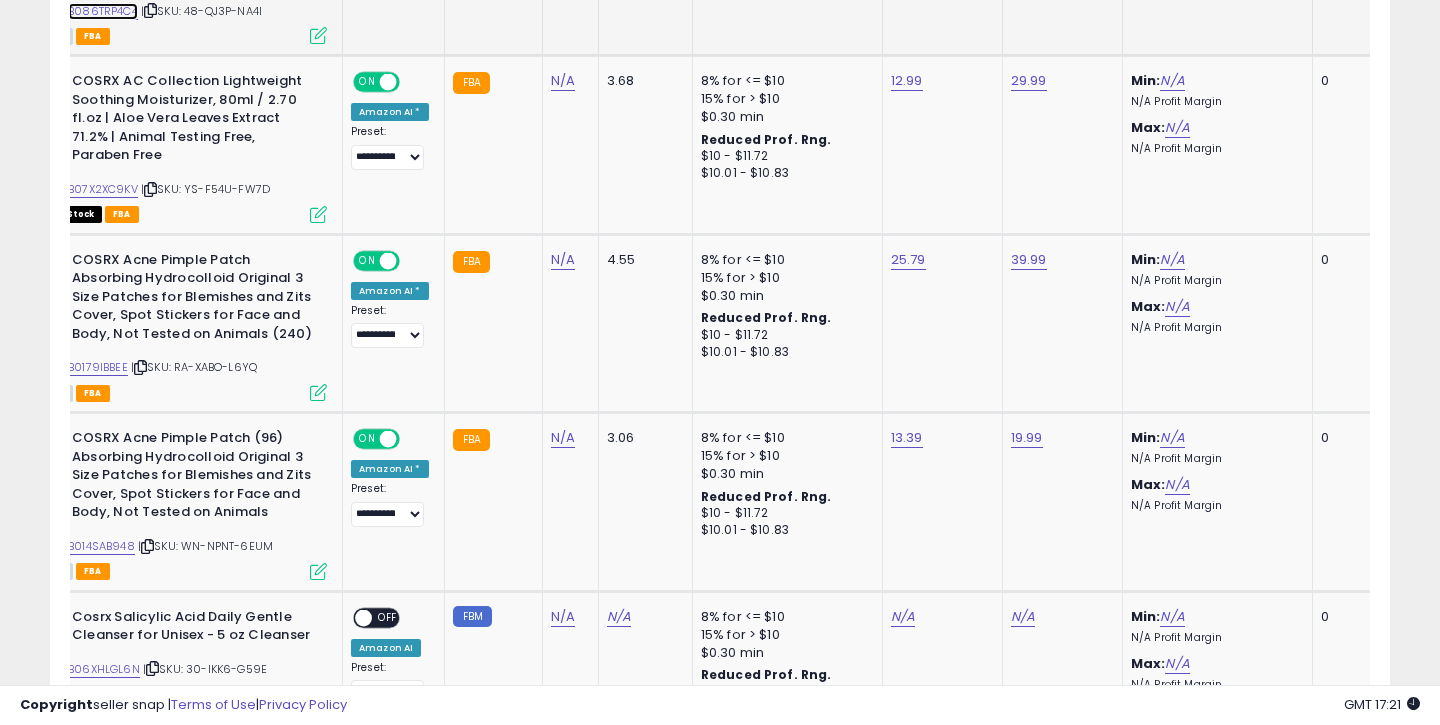 scroll, scrollTop: 1995, scrollLeft: 0, axis: vertical 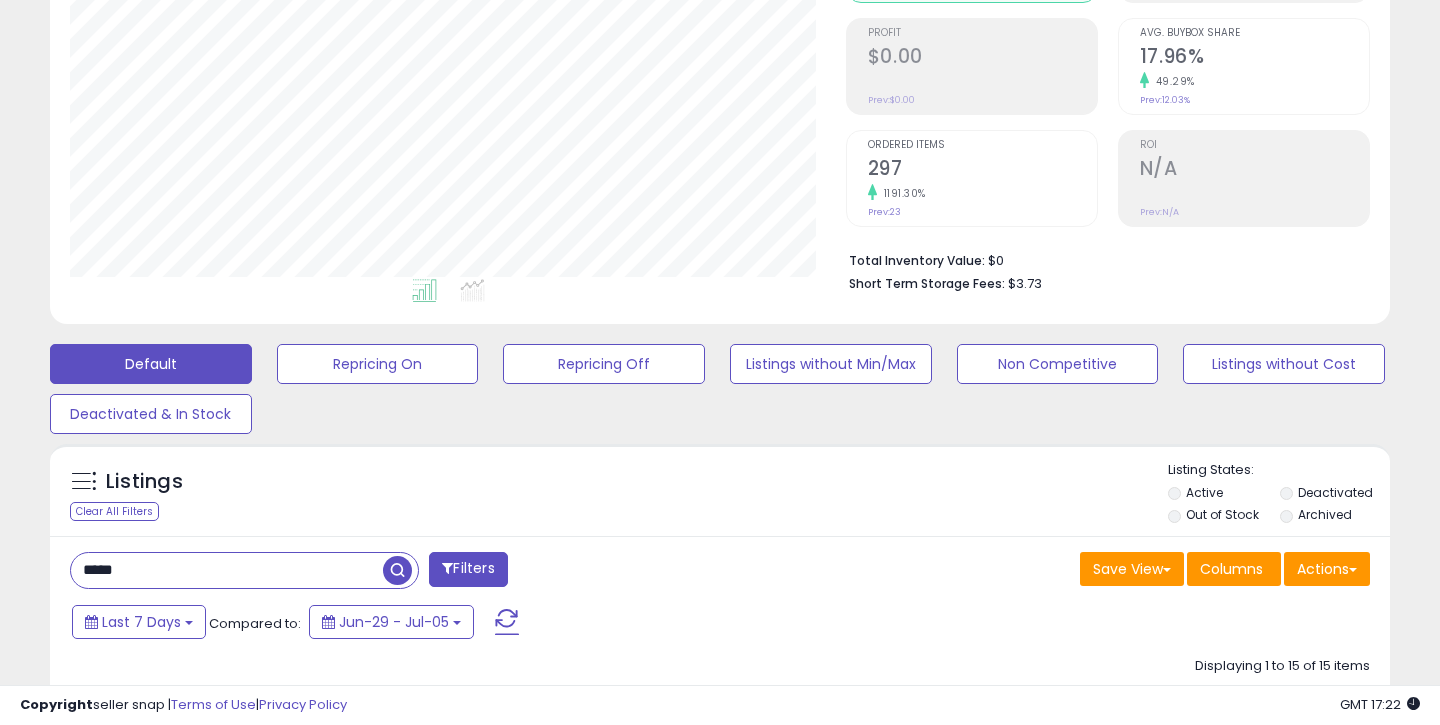 click on "*****" at bounding box center (227, 570) 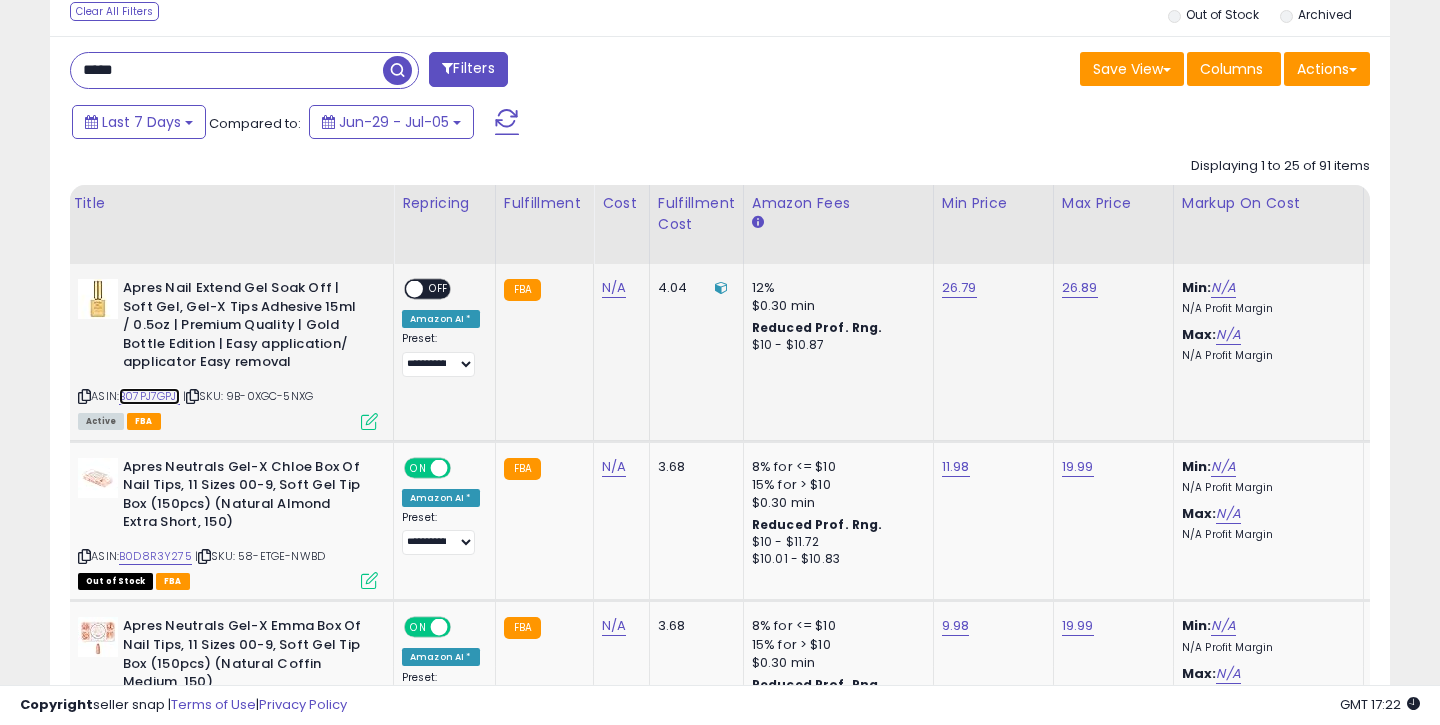 click on "B07PJ7GPJ1" at bounding box center [149, 396] 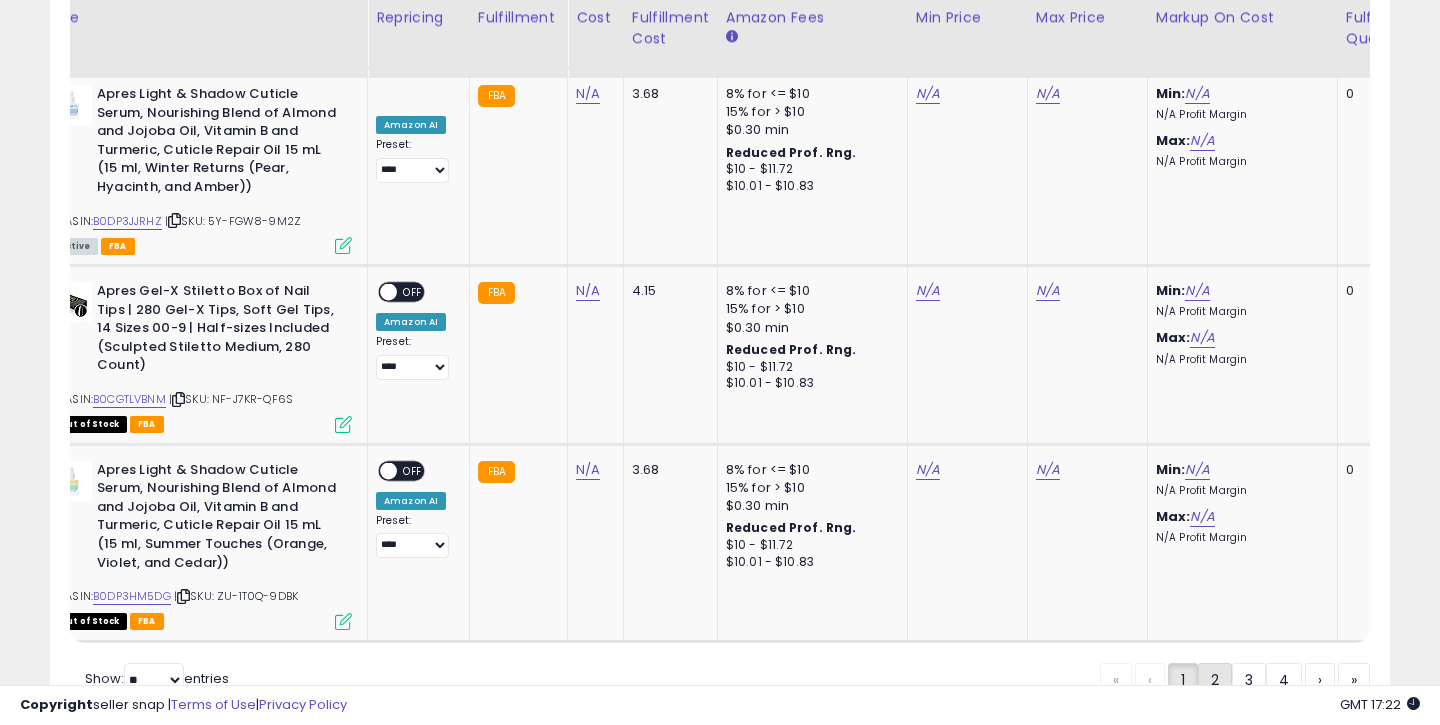 click on "2" 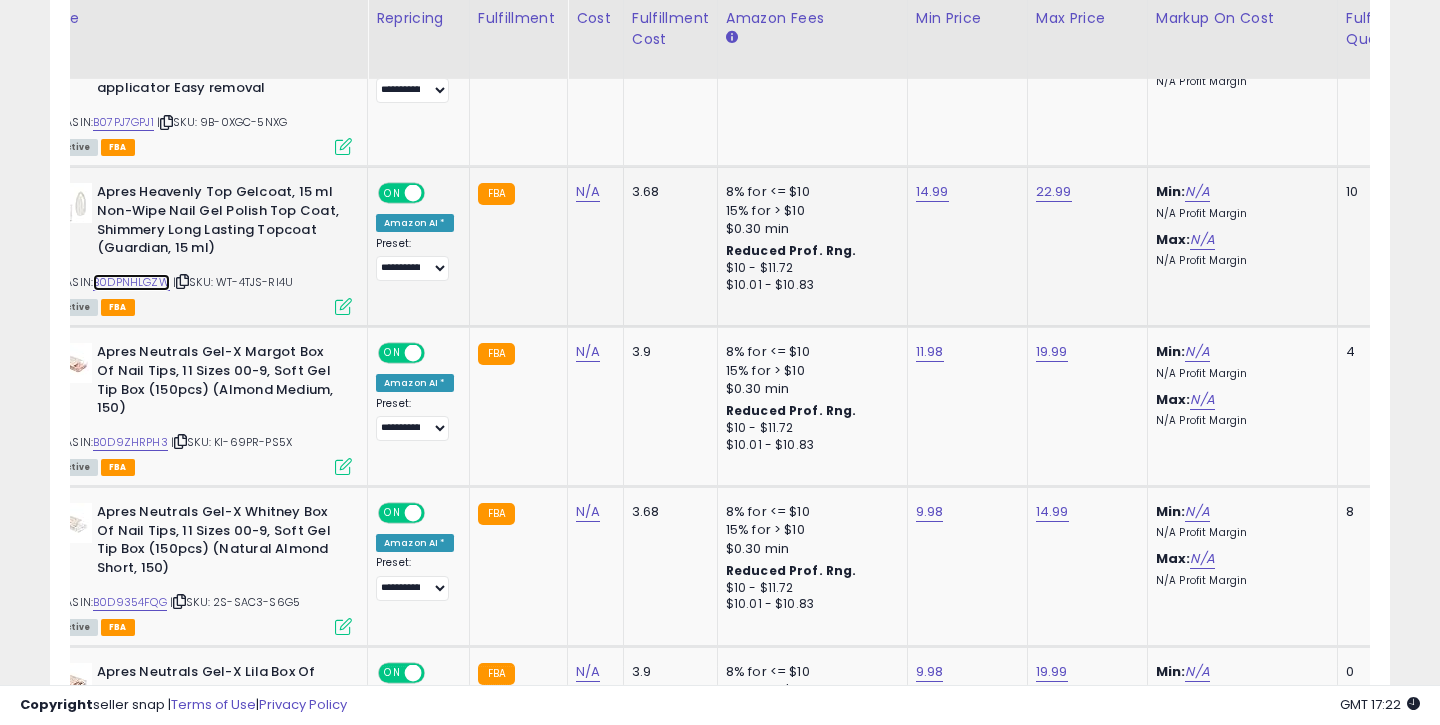 click on "B0DPNHLGZW" at bounding box center [131, 282] 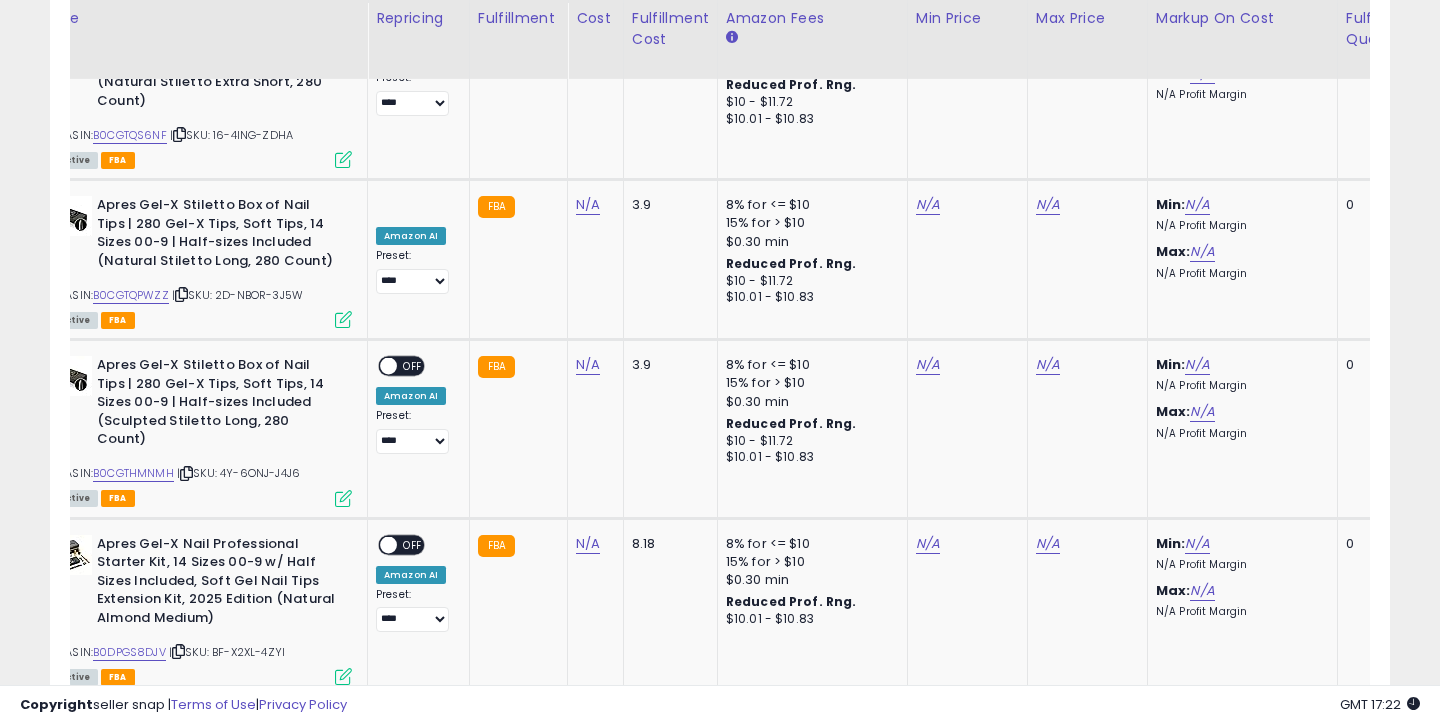 click on "3" 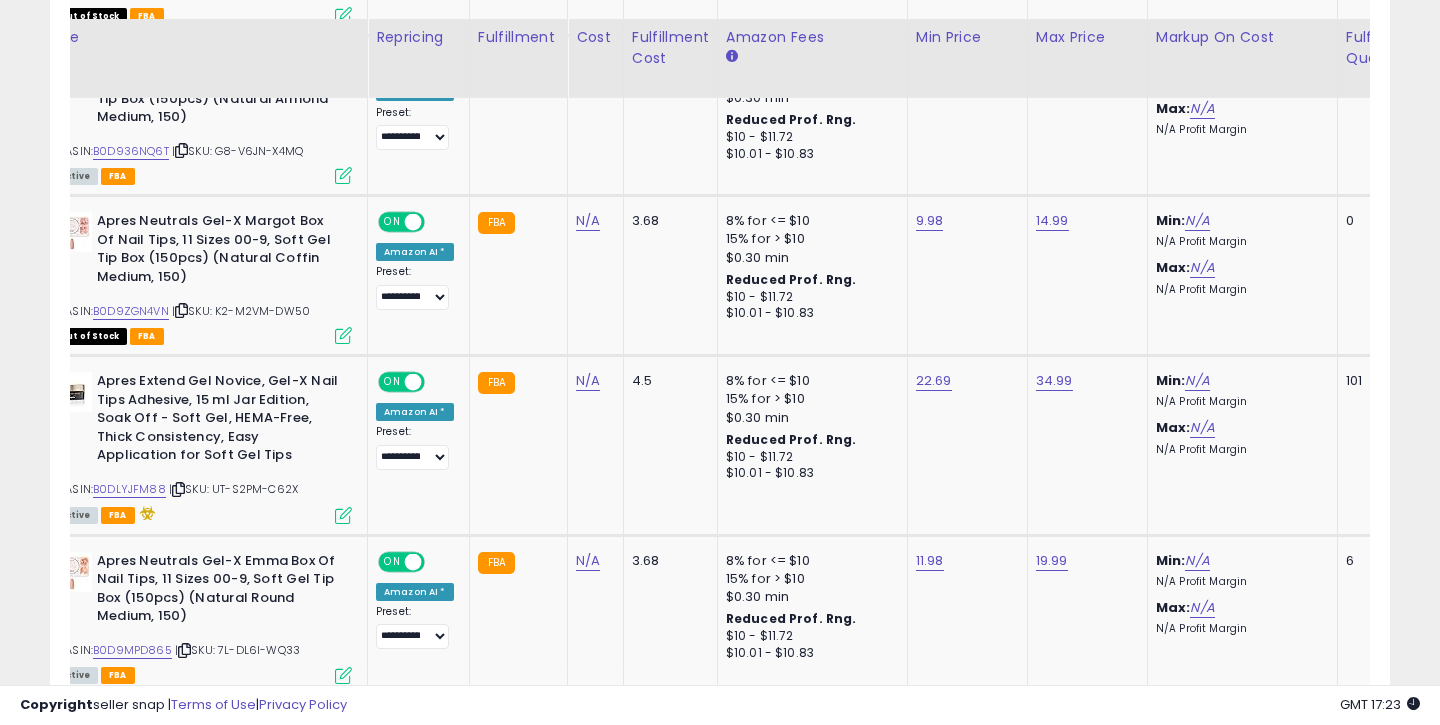 scroll, scrollTop: 2311, scrollLeft: 0, axis: vertical 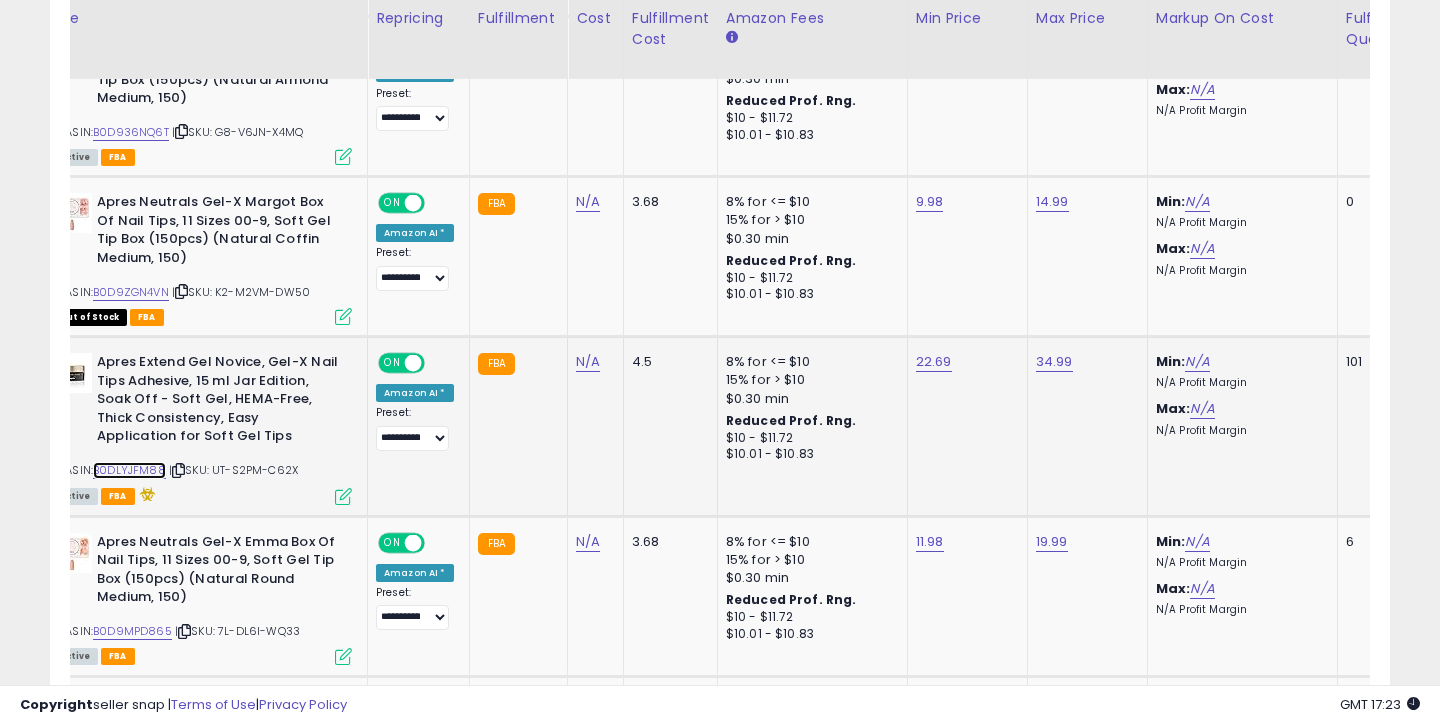 click on "B0DLYJFM88" at bounding box center [129, 470] 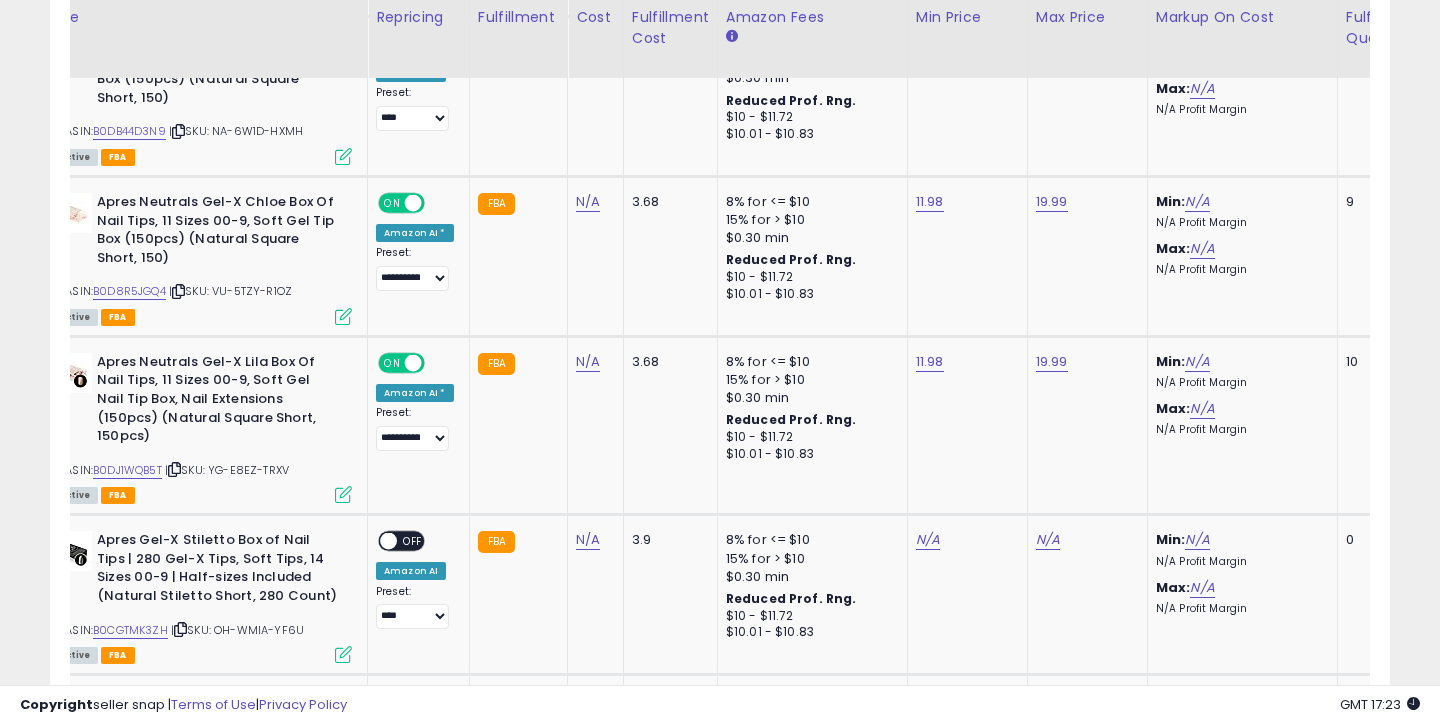 scroll, scrollTop: 3999, scrollLeft: 0, axis: vertical 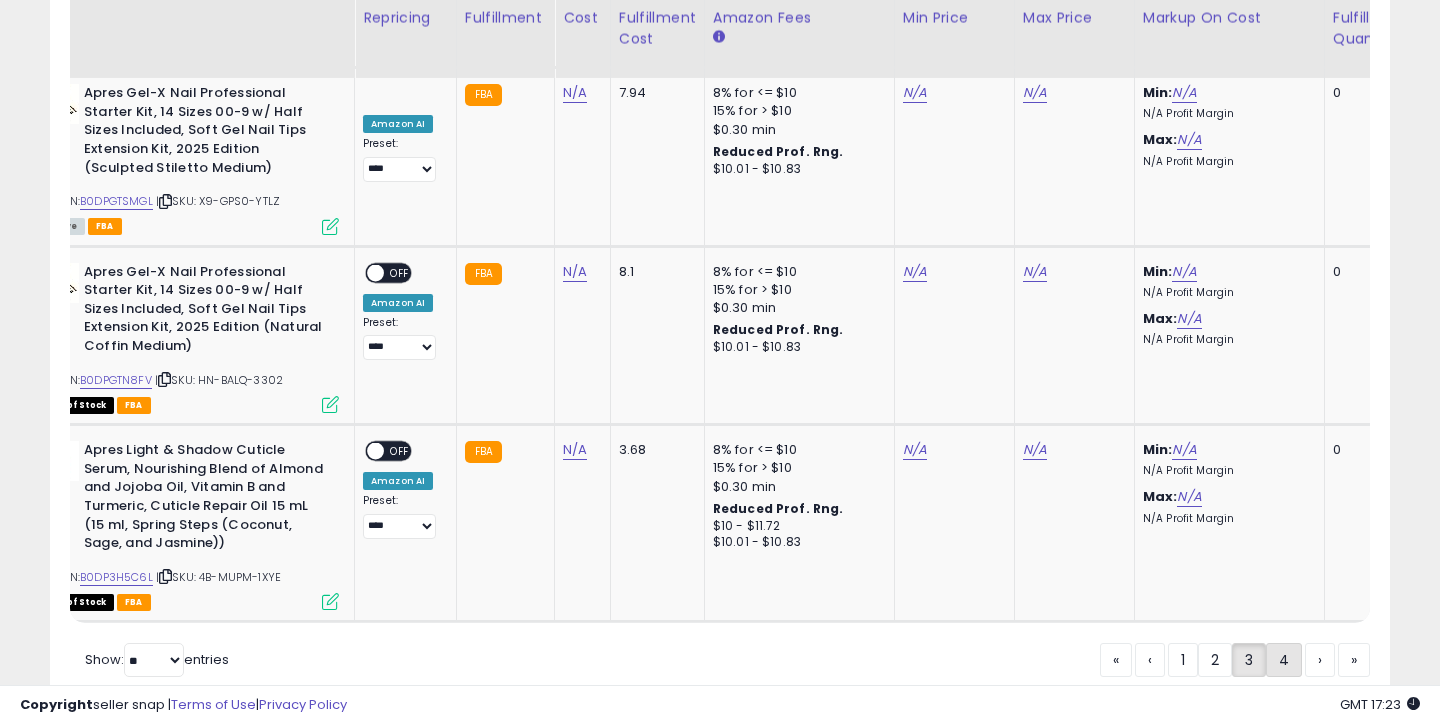 click on "4" 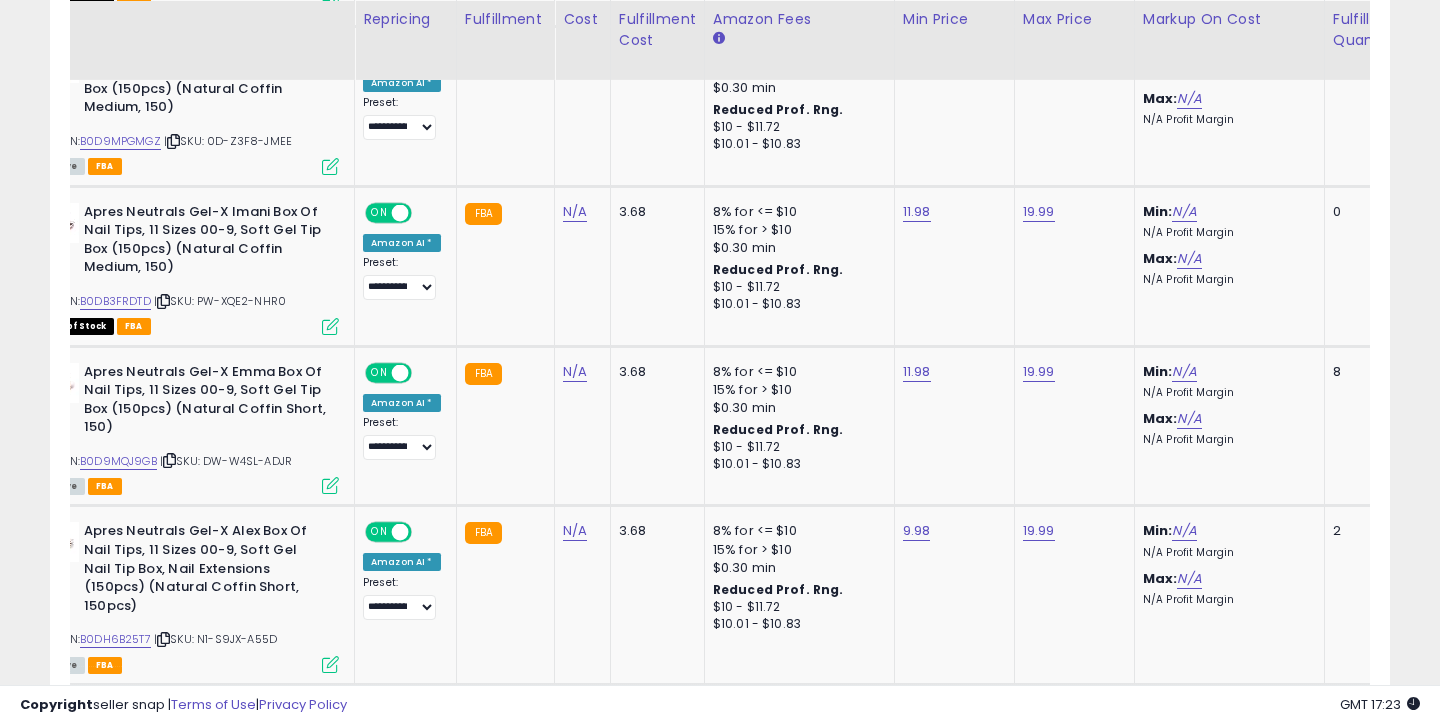 scroll, scrollTop: 1663, scrollLeft: 0, axis: vertical 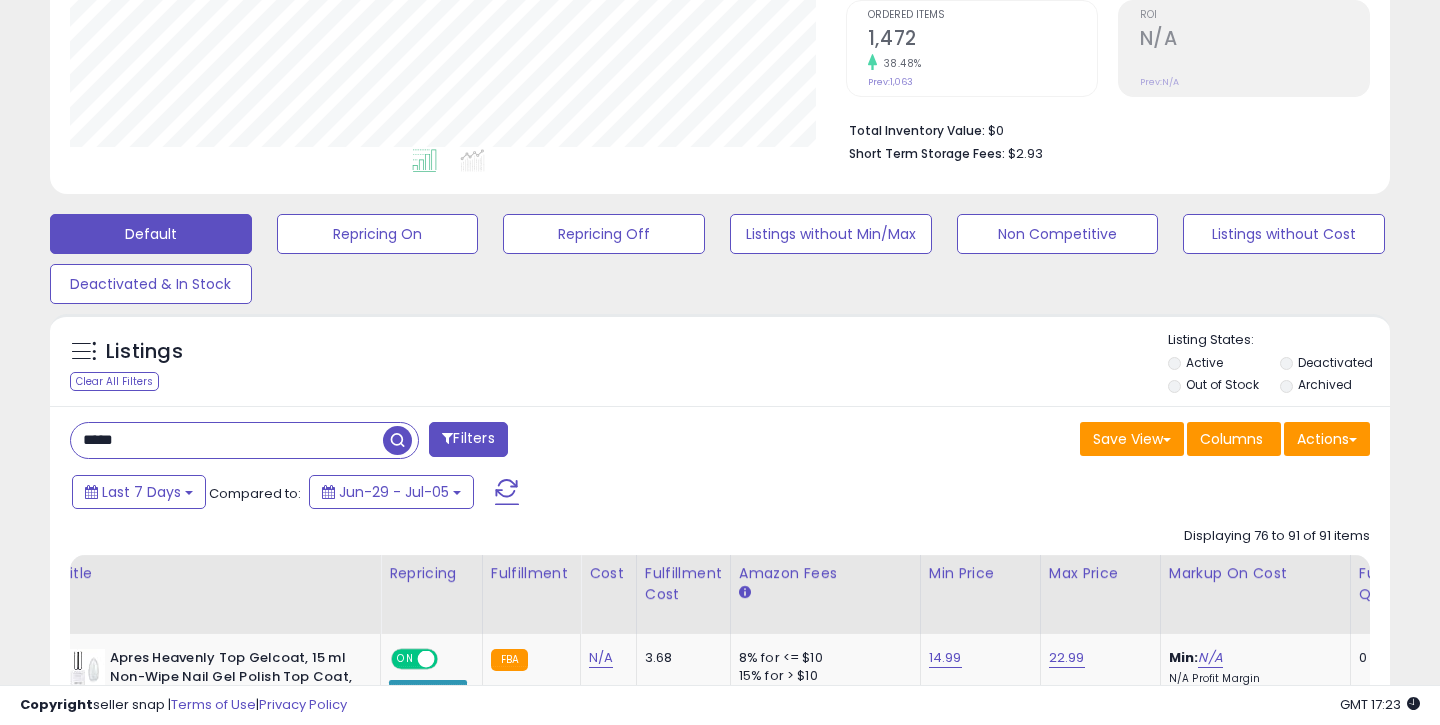 click on "*****" at bounding box center (227, 440) 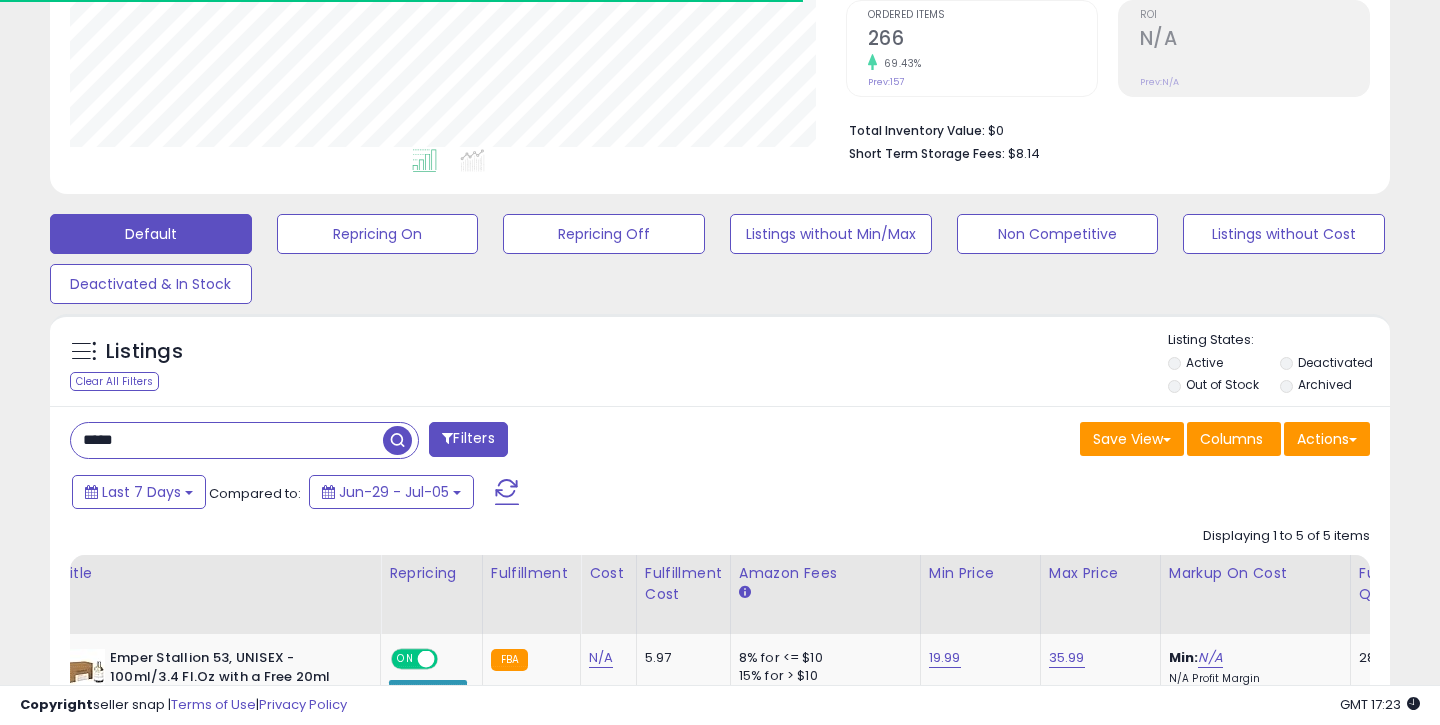 scroll, scrollTop: 645, scrollLeft: 0, axis: vertical 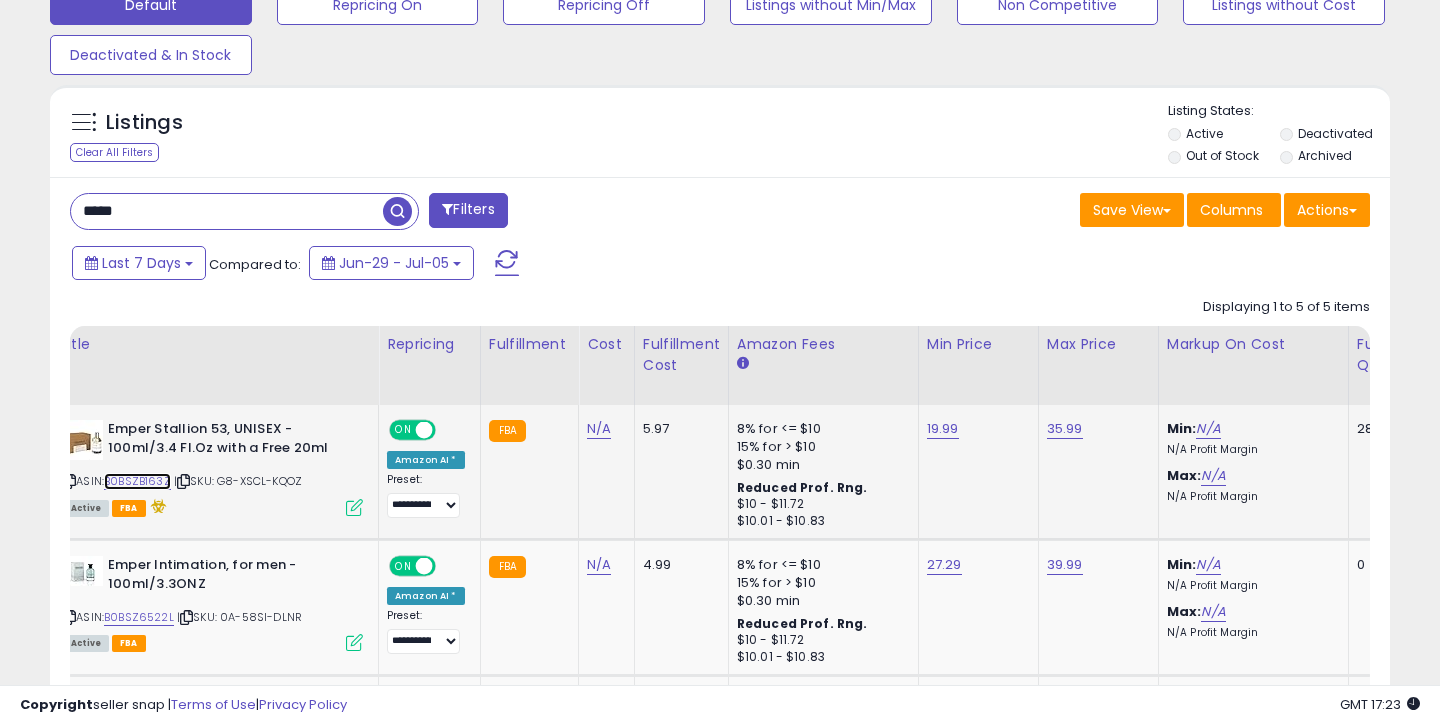 click on "B0BSZB163Z" at bounding box center [137, 481] 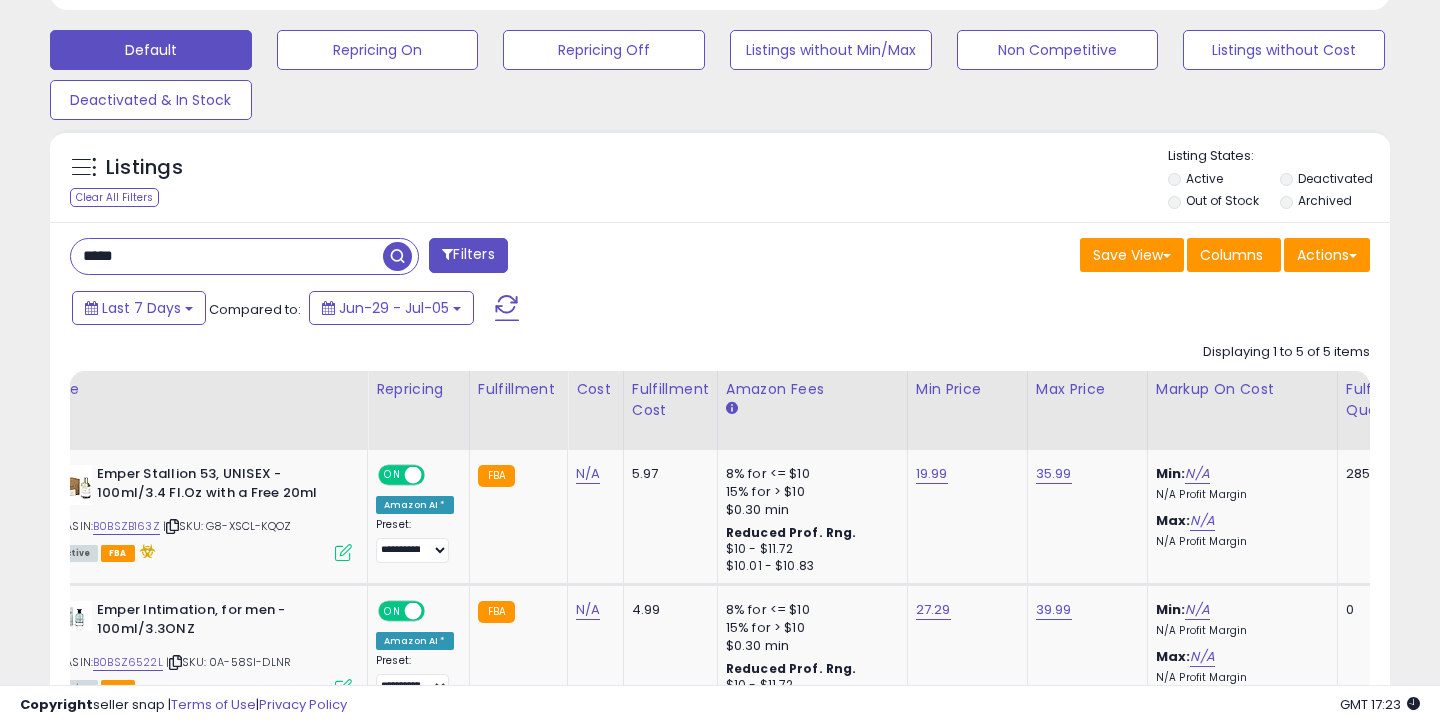 click on "*****" at bounding box center [227, 256] 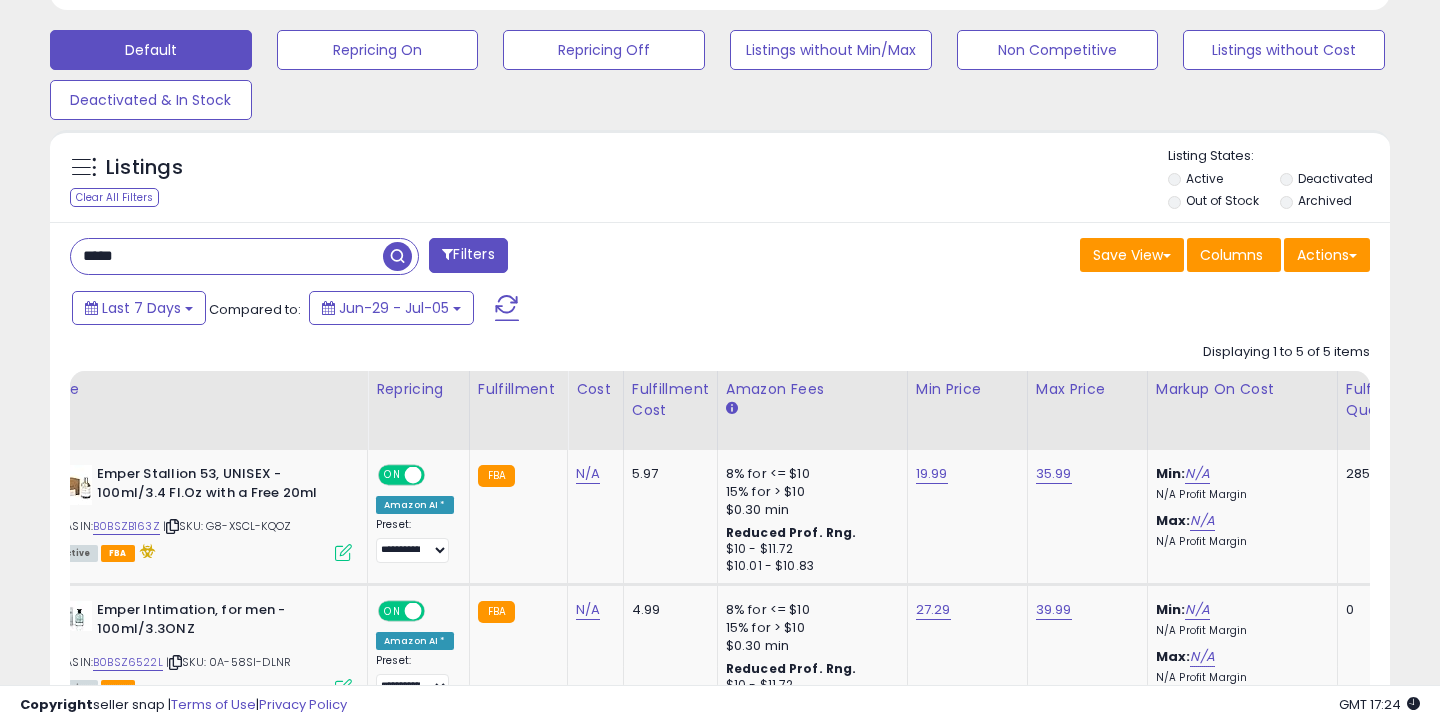 type on "*" 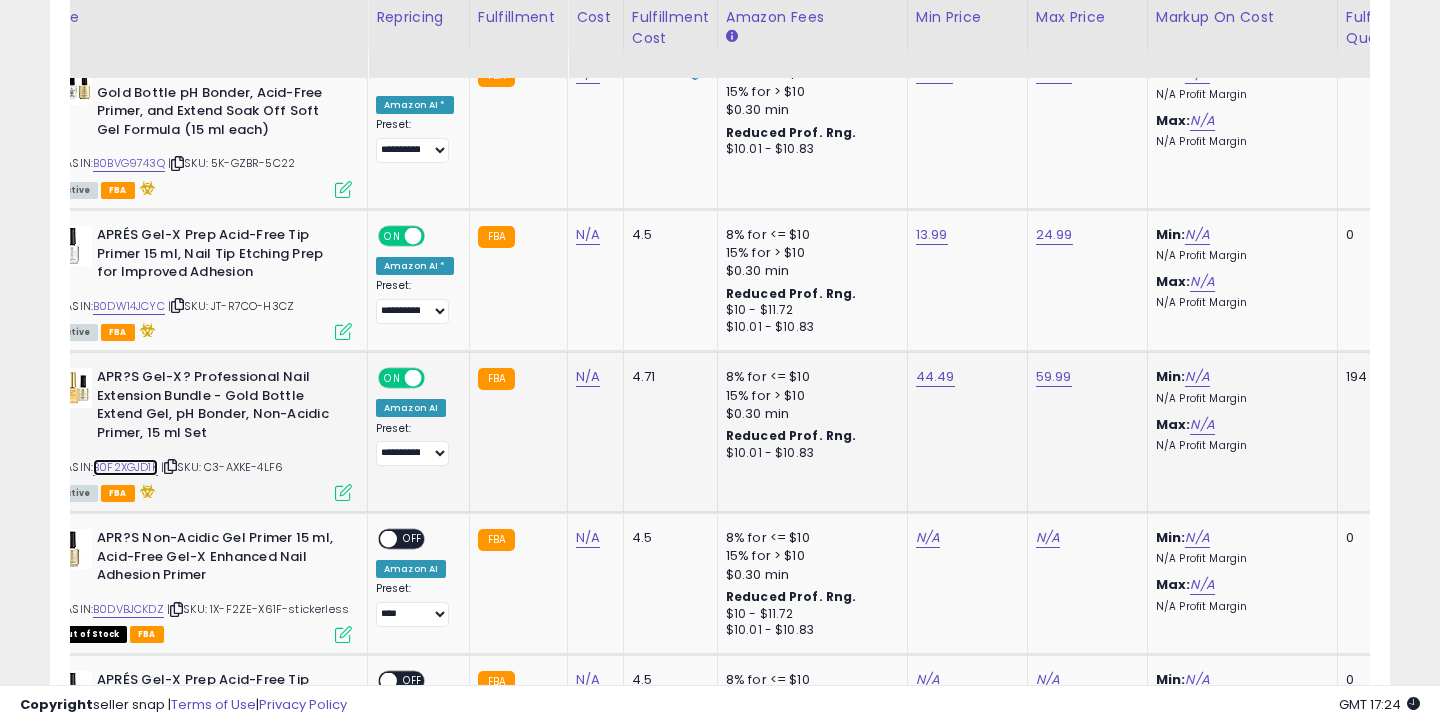 click on "B0F2XGJD1K" at bounding box center (125, 467) 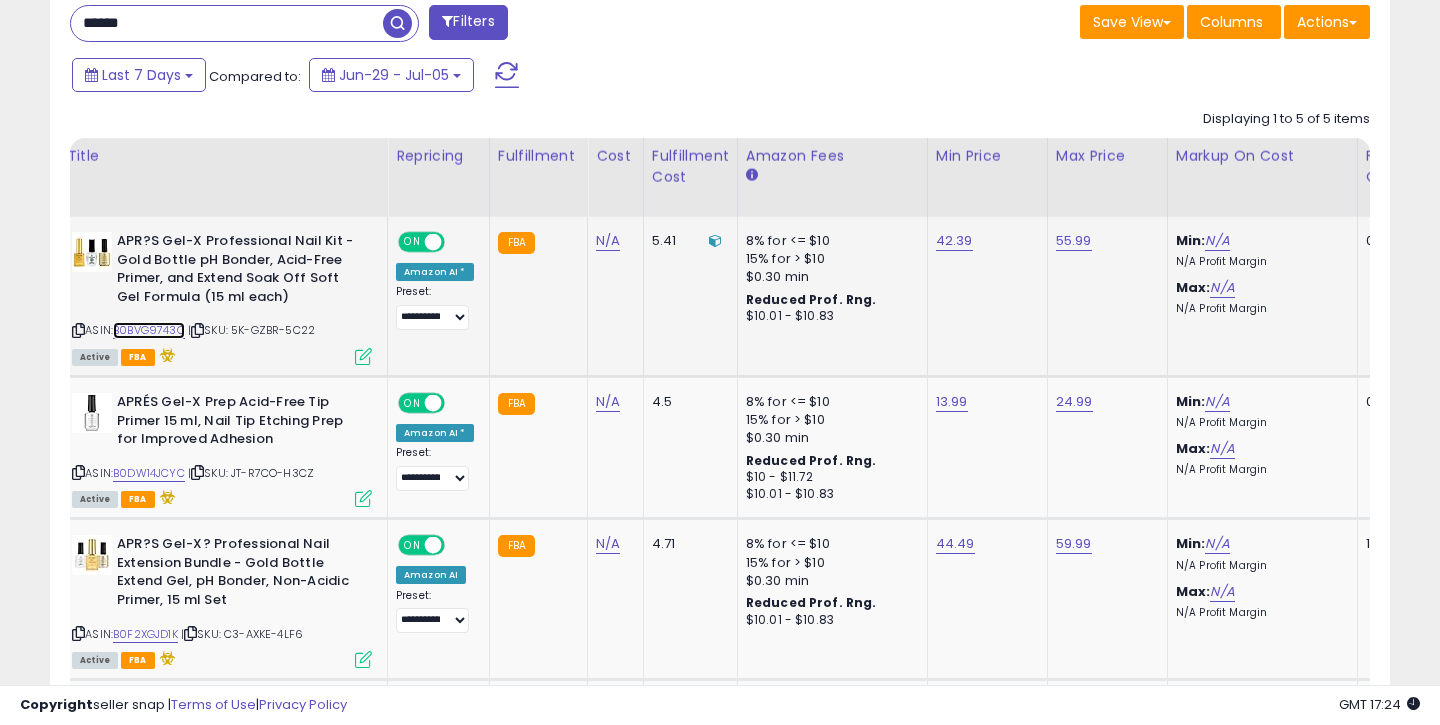 click on "B0BVG9743Q" at bounding box center [149, 330] 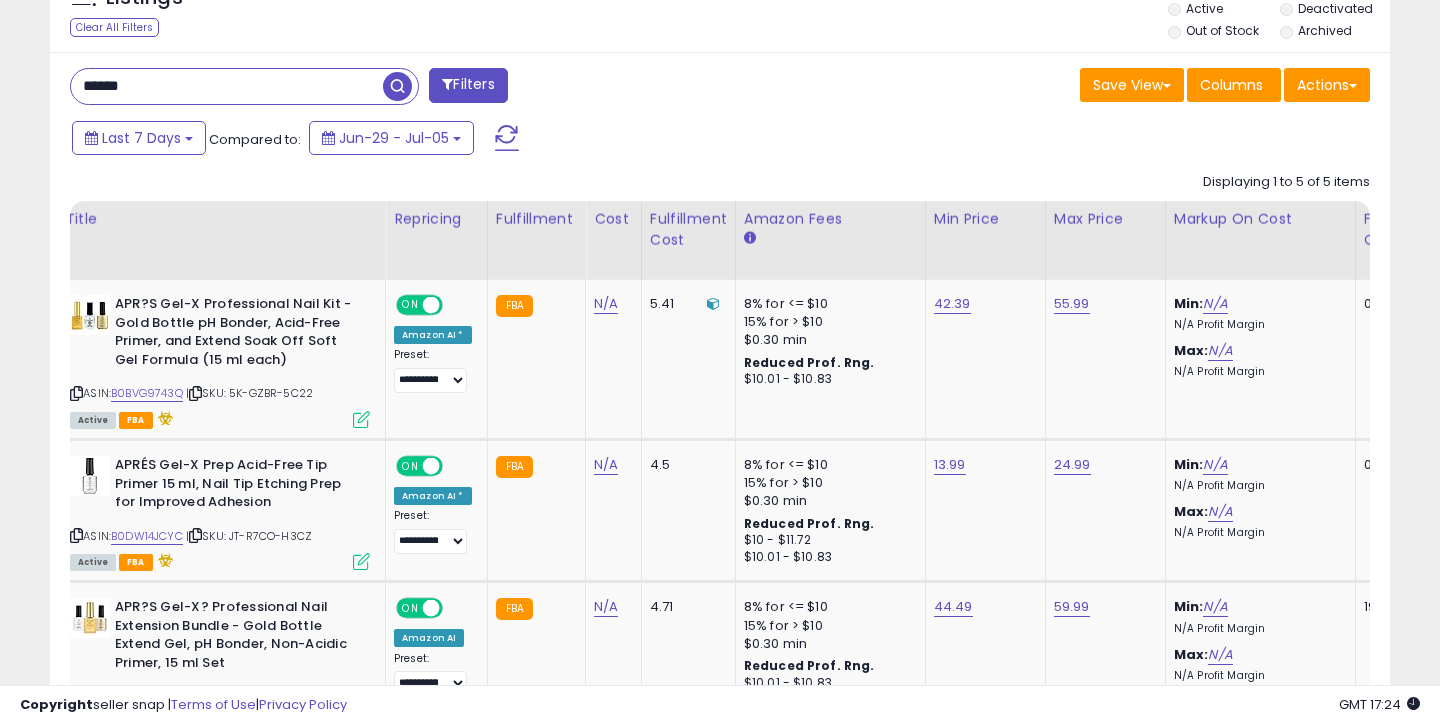 click on "******" at bounding box center (227, 86) 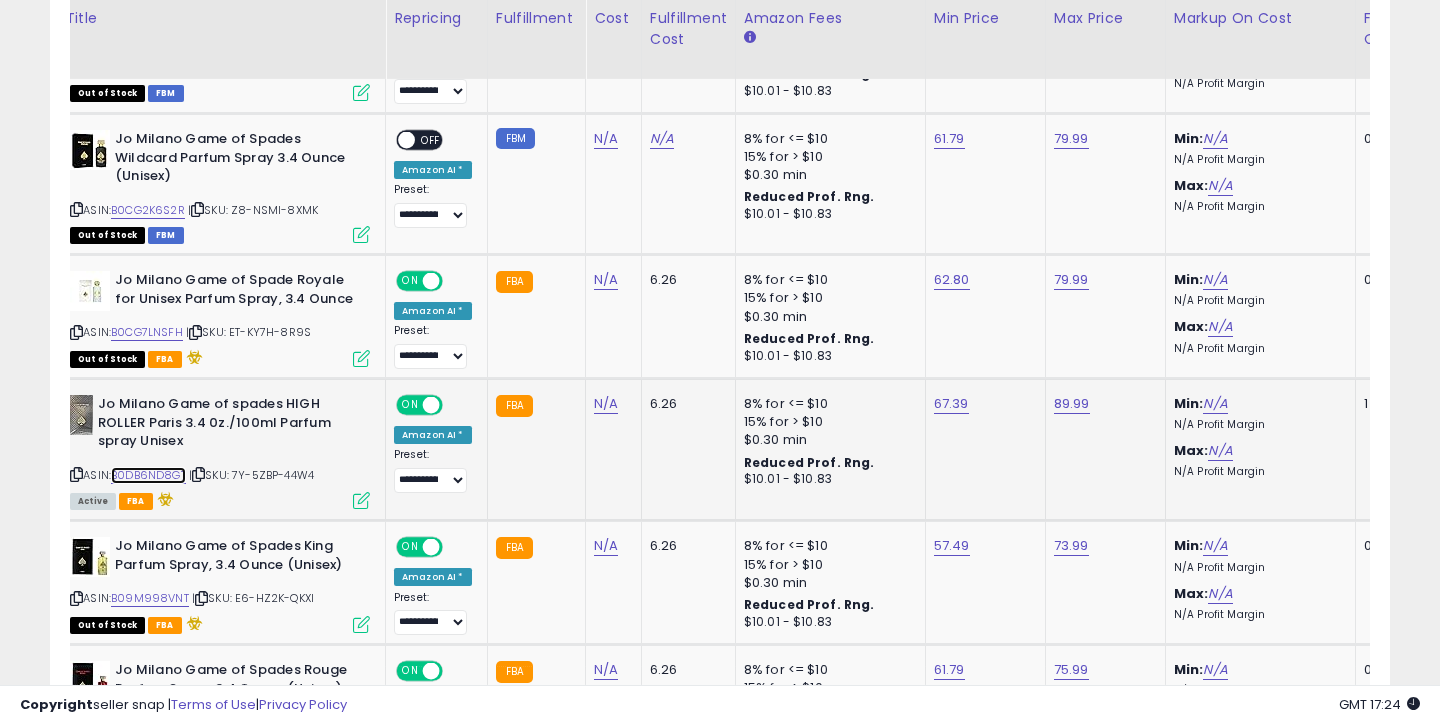 click on "B0DB6ND8GT" at bounding box center (148, 475) 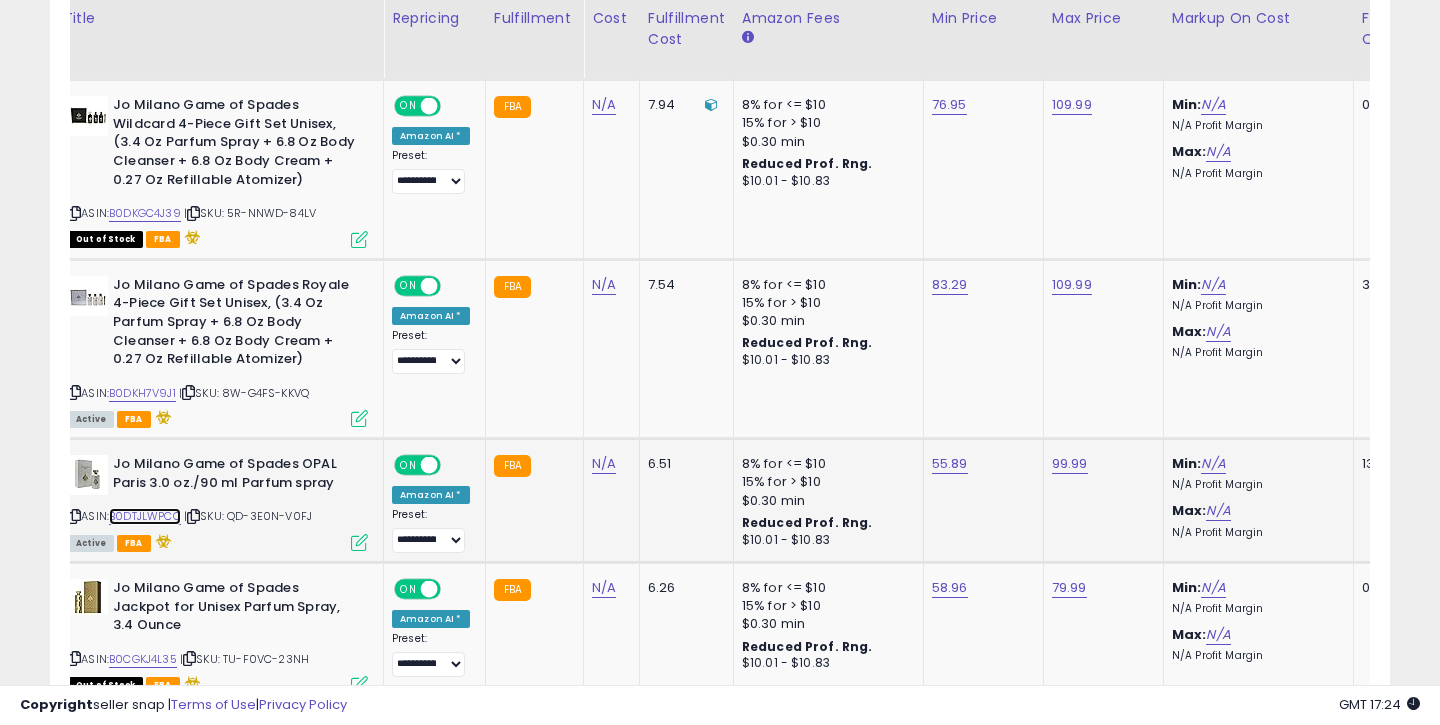 click on "B0DTJLWPCC" at bounding box center (145, 516) 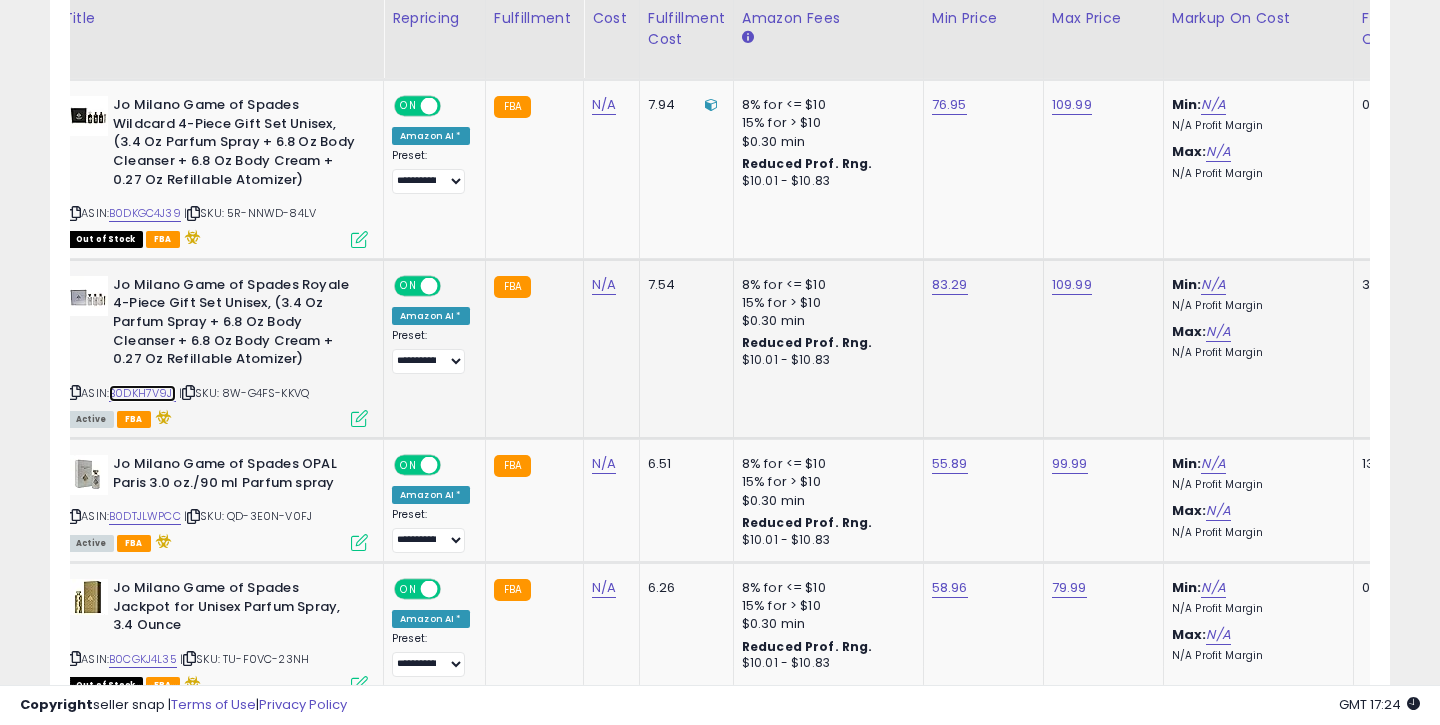 click on "B0DKH7V9J1" at bounding box center (142, 393) 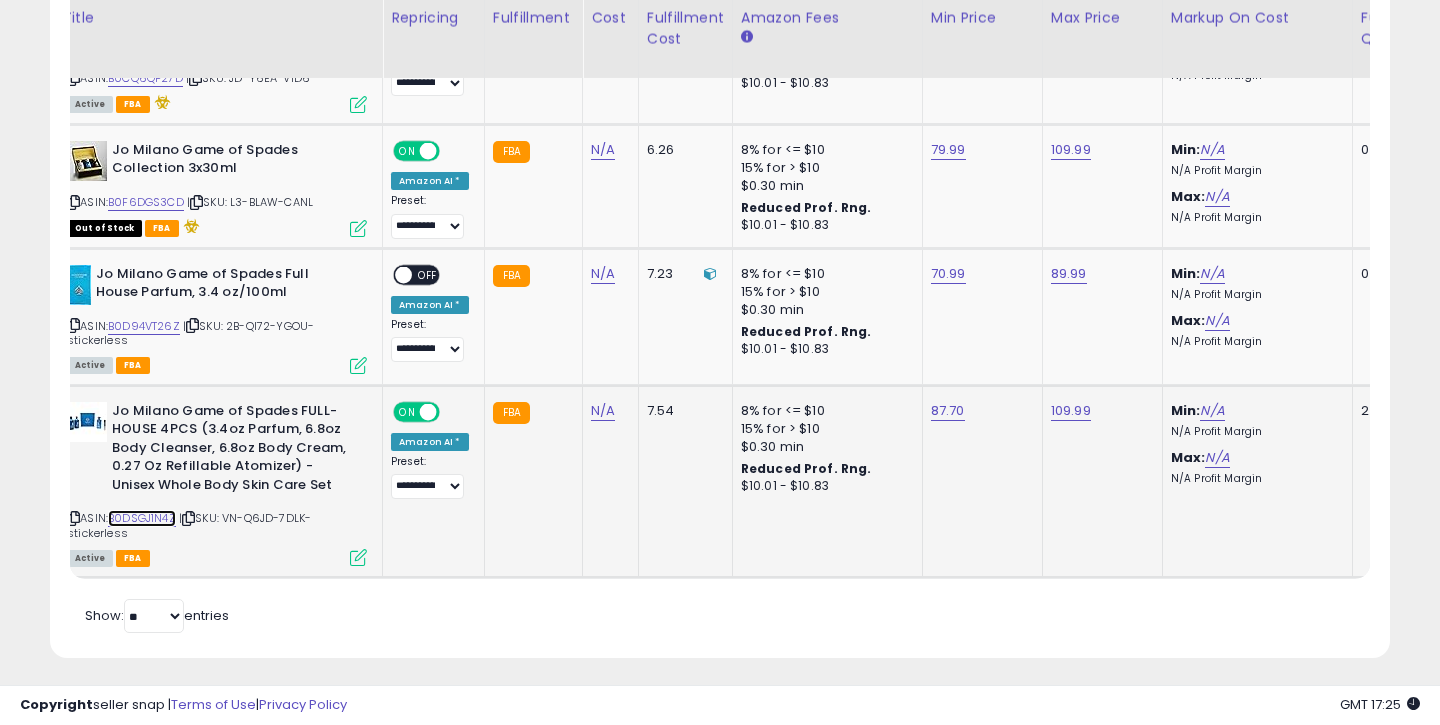 click on "B0DSGJ1N4Z" at bounding box center (142, 518) 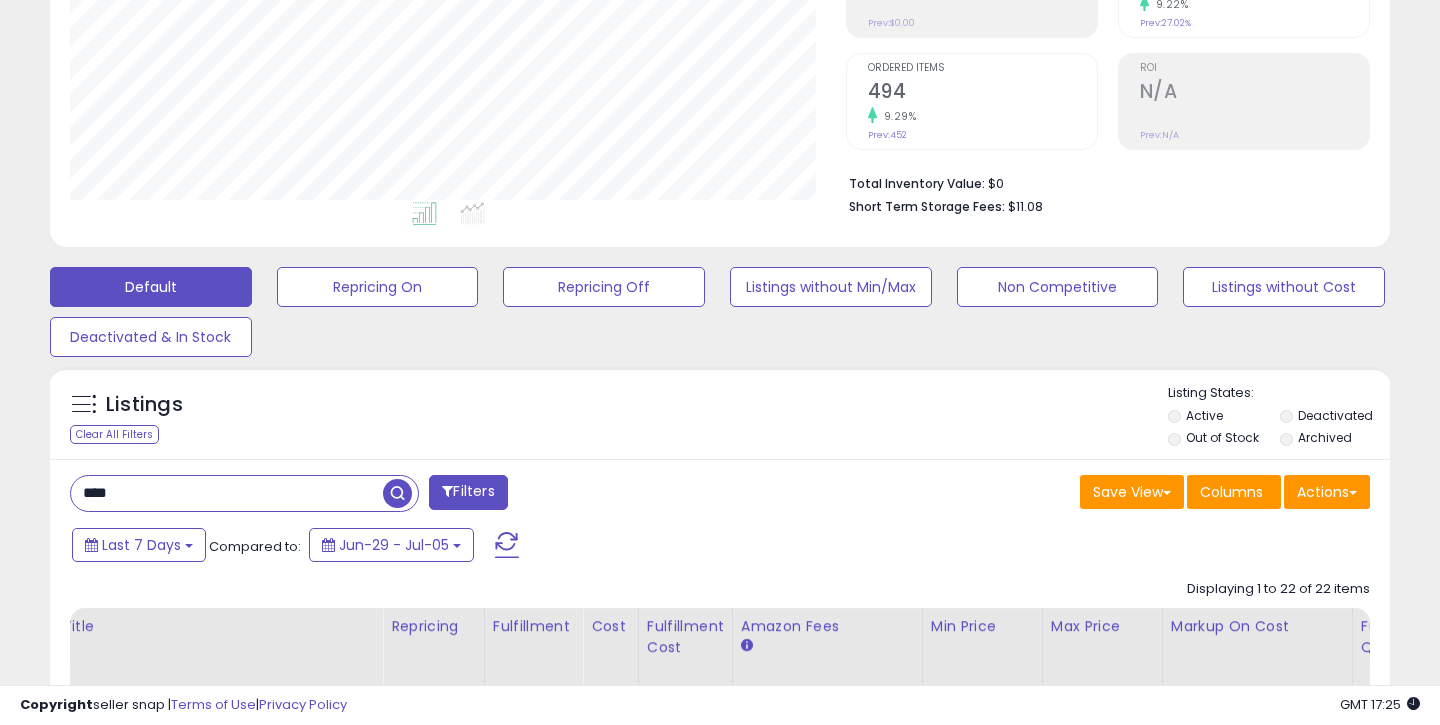 click on "****" at bounding box center [227, 493] 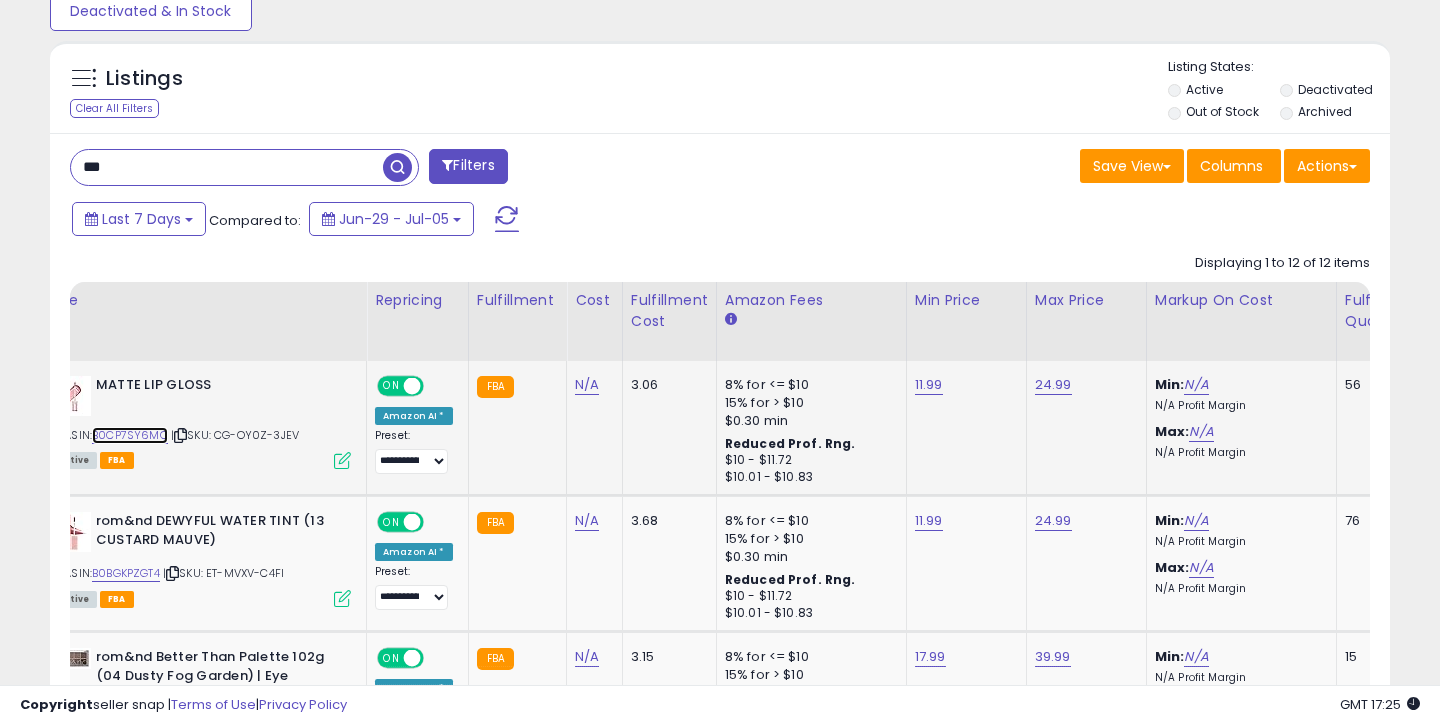 click on "B0CP7SY6MC" at bounding box center [130, 435] 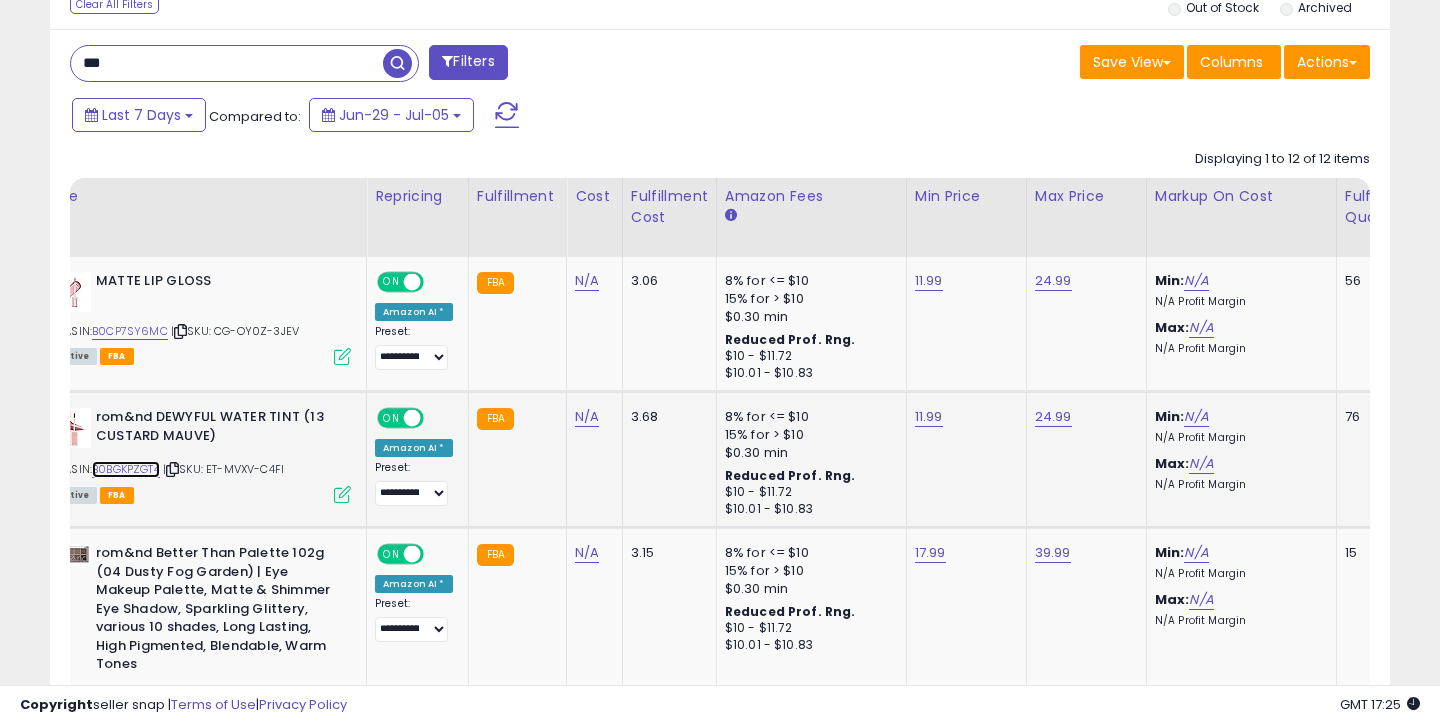 click on "B0BGKPZGT4" at bounding box center (126, 469) 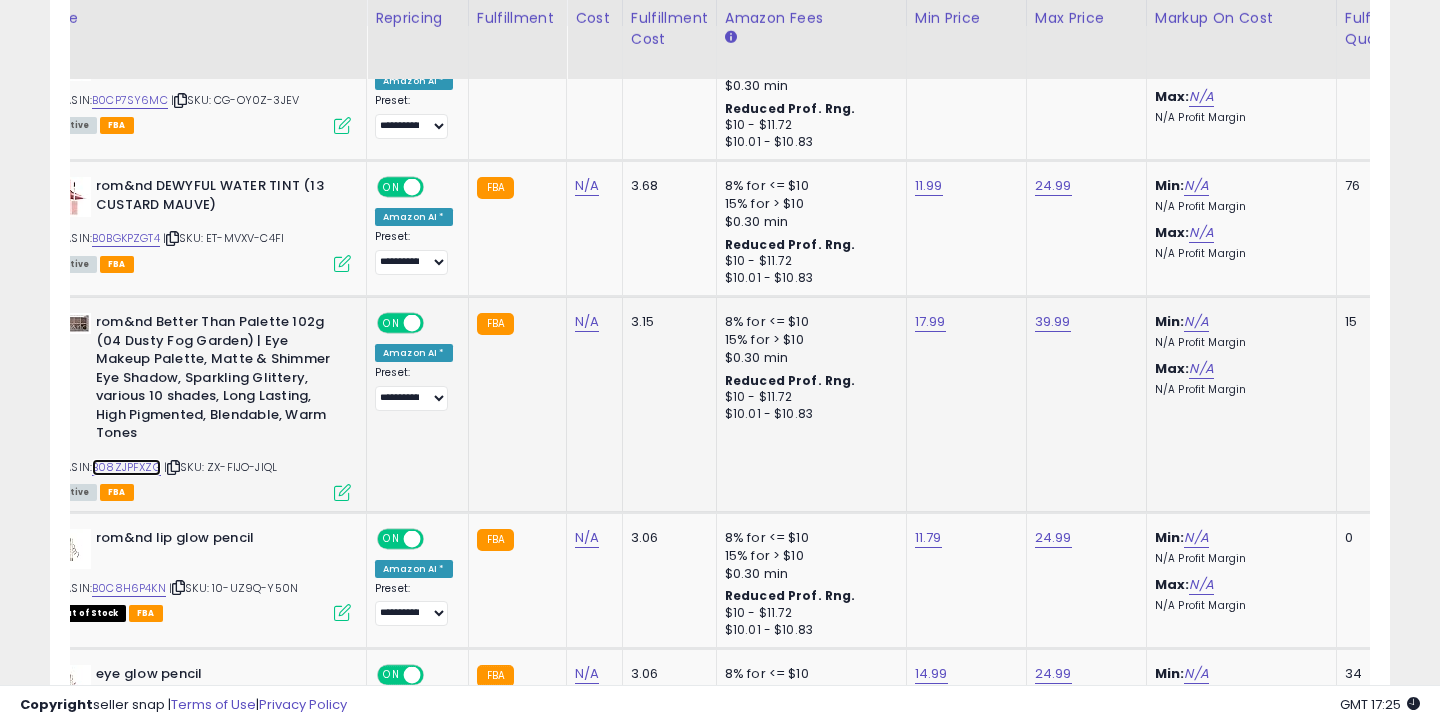 click on "B08ZJPFXZG" at bounding box center (126, 467) 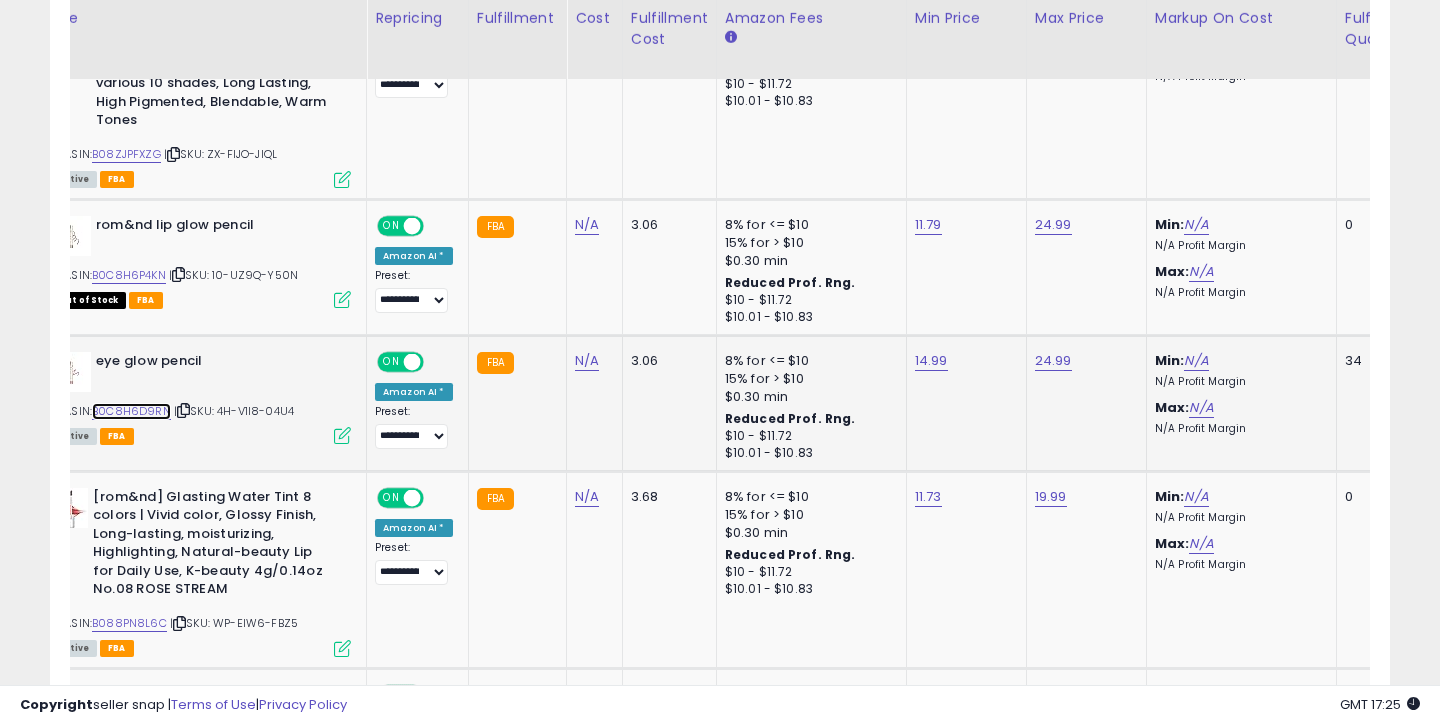 click on "B0C8H6D9RN" at bounding box center [131, 411] 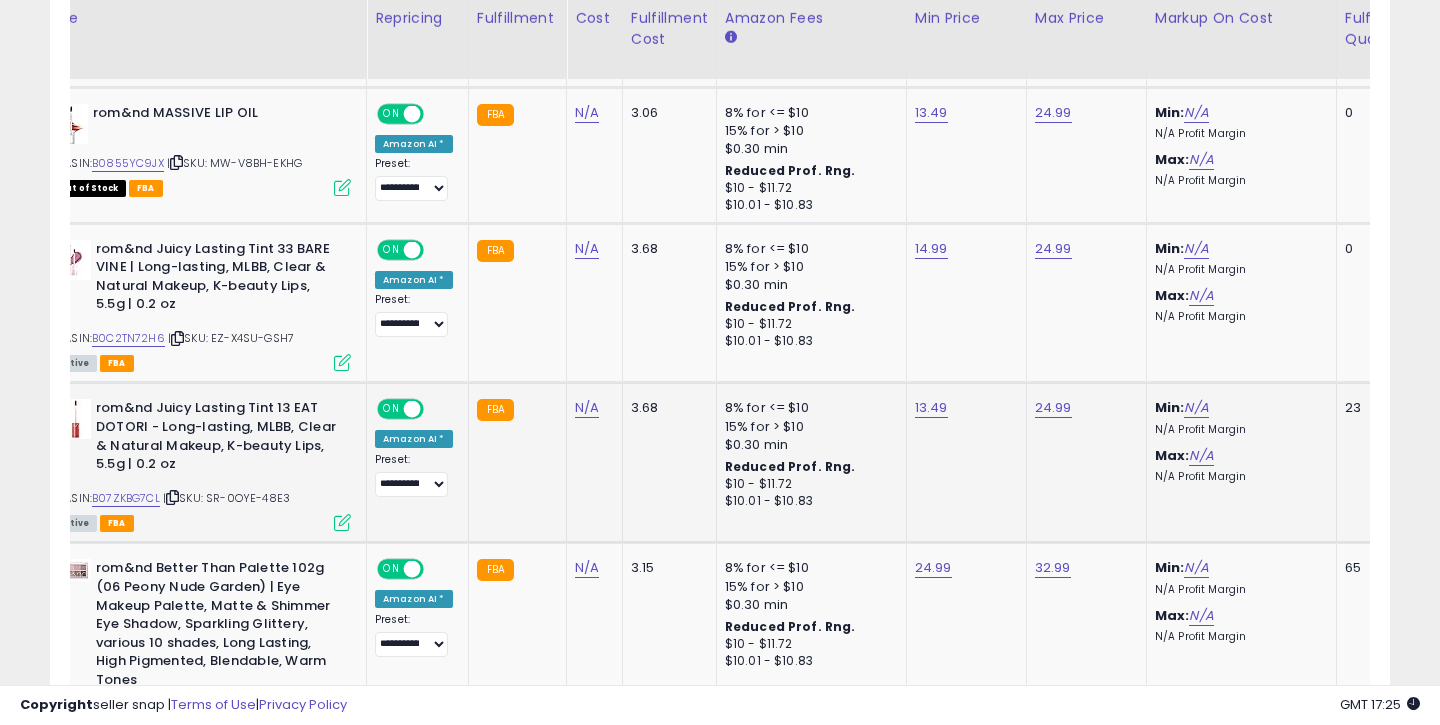 click on "ASIN:  B07ZKBG7CL    |   SKU: SR-0OYE-48E3 Active FBA" at bounding box center (201, 464) 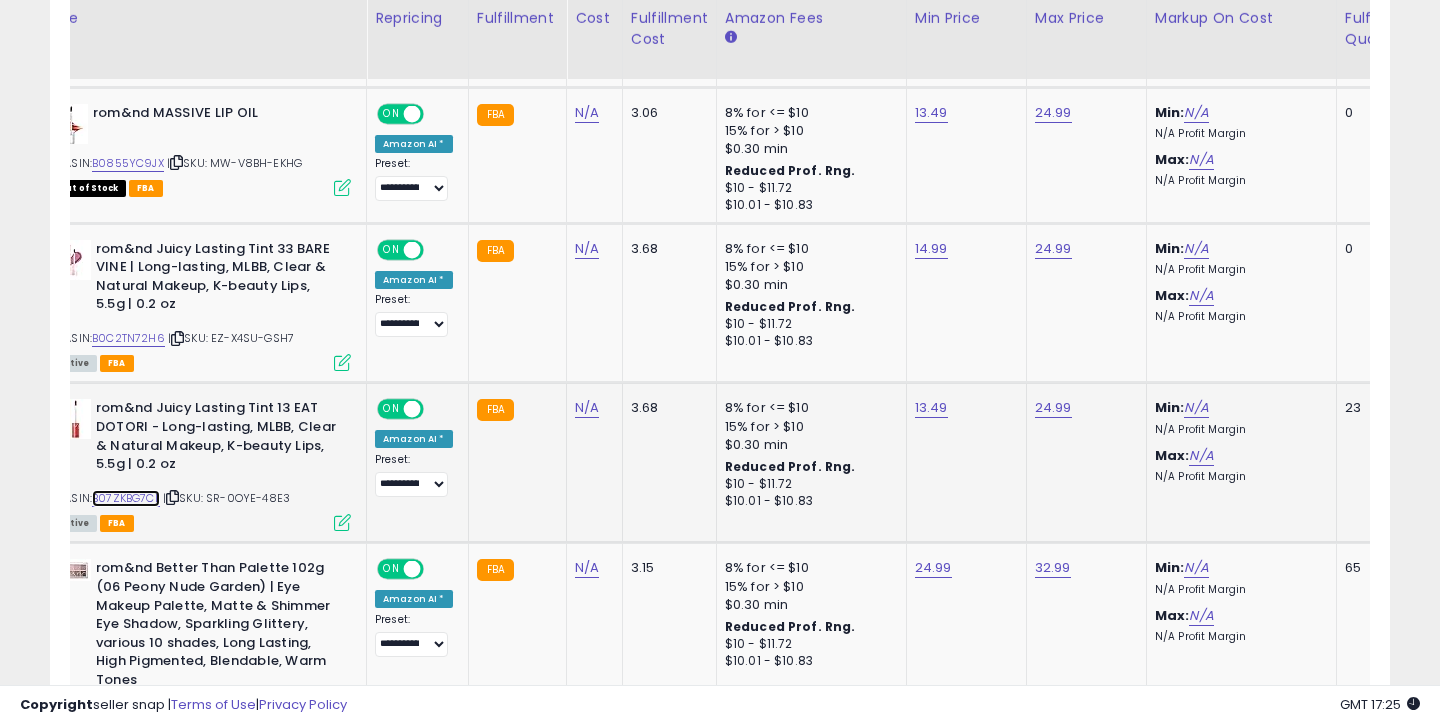 click on "B07ZKBG7CL" at bounding box center [126, 498] 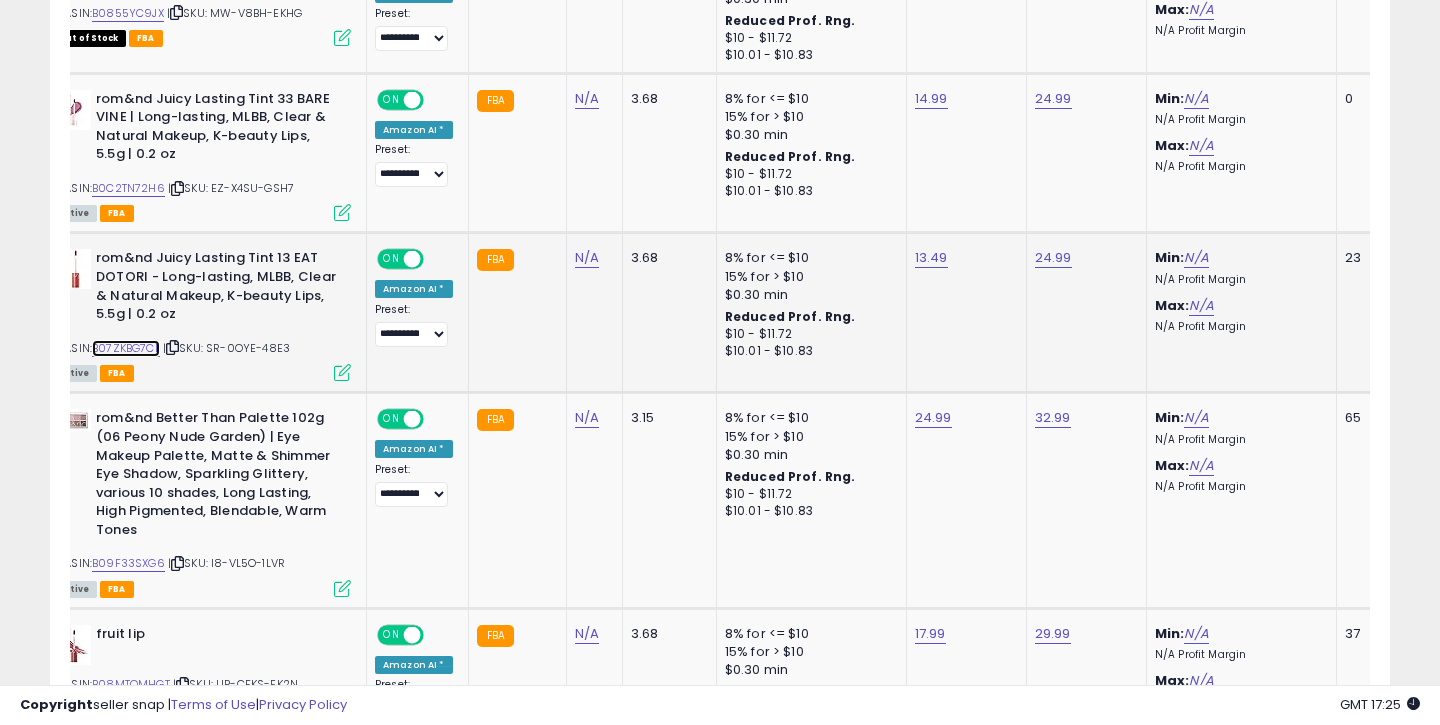 scroll, scrollTop: 2116, scrollLeft: 0, axis: vertical 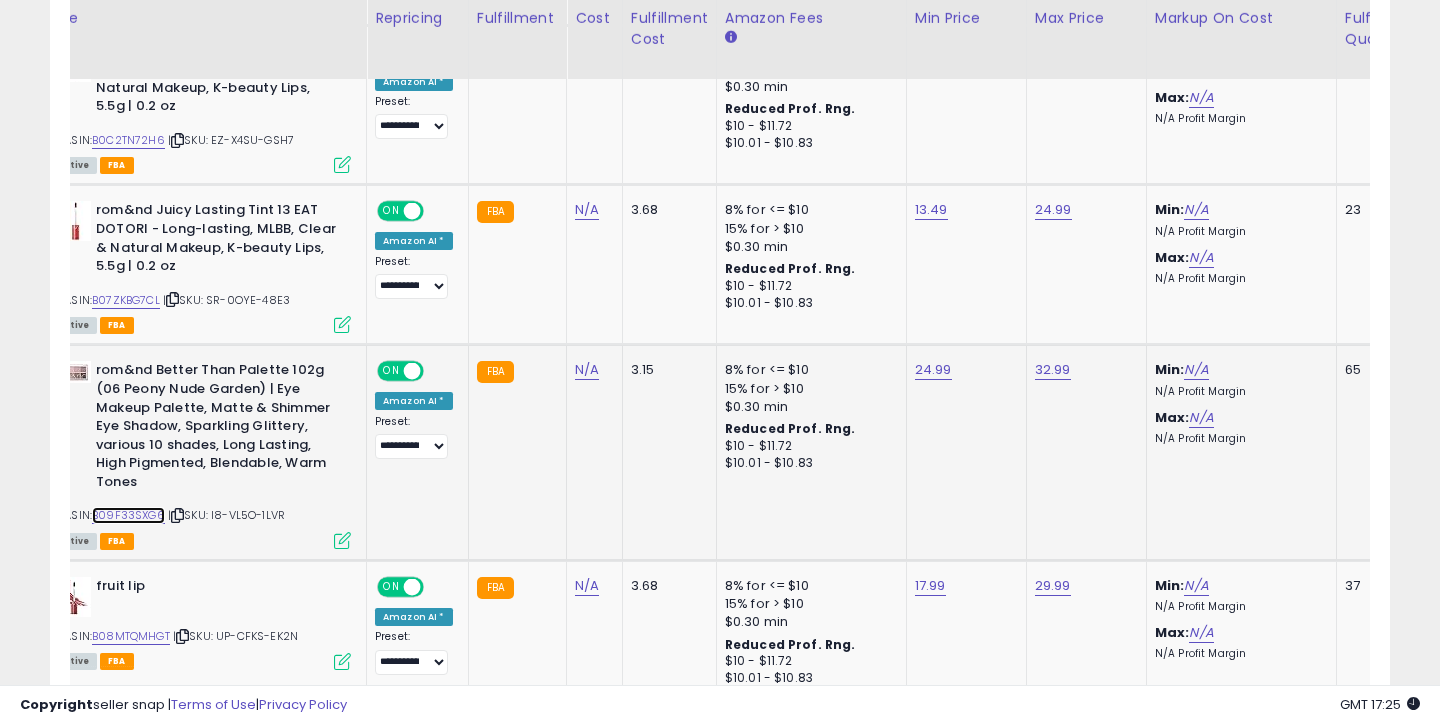 click on "B09F33SXG6" at bounding box center (128, 515) 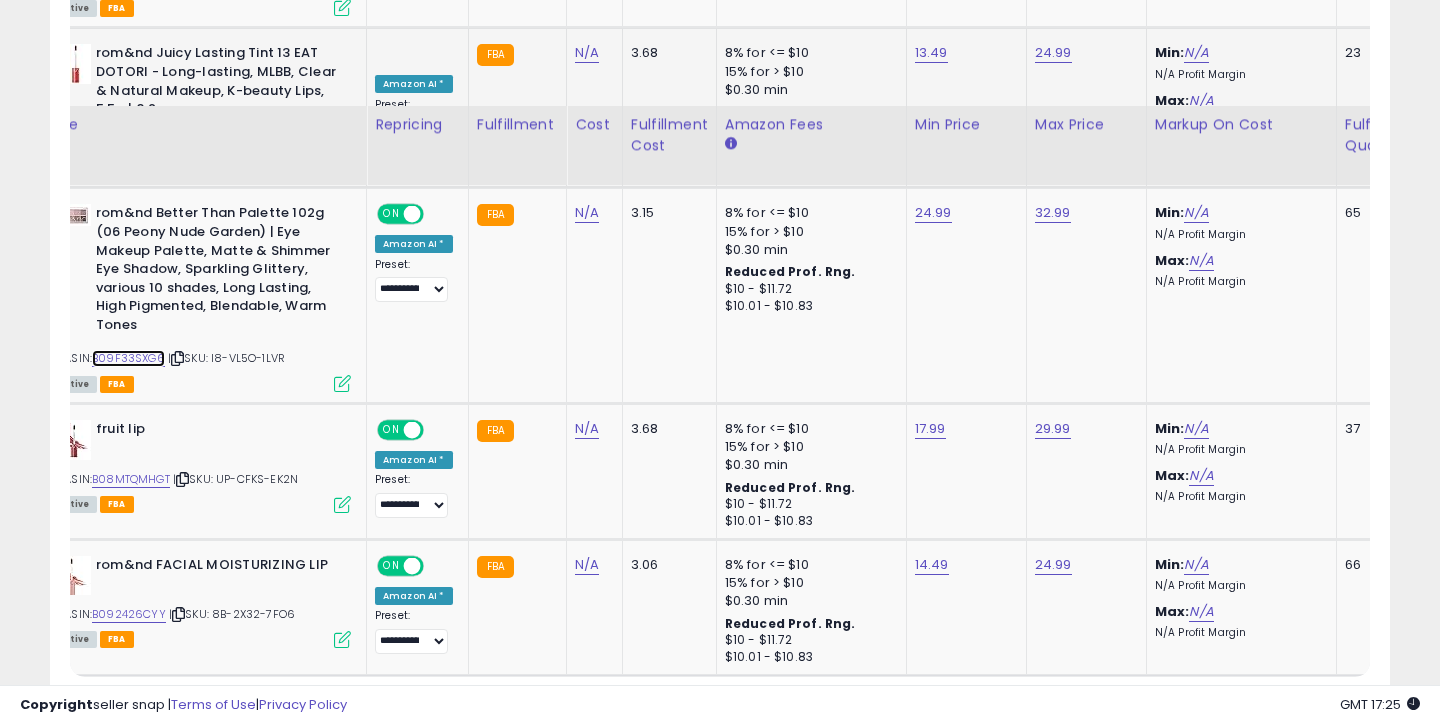 scroll, scrollTop: 2380, scrollLeft: 0, axis: vertical 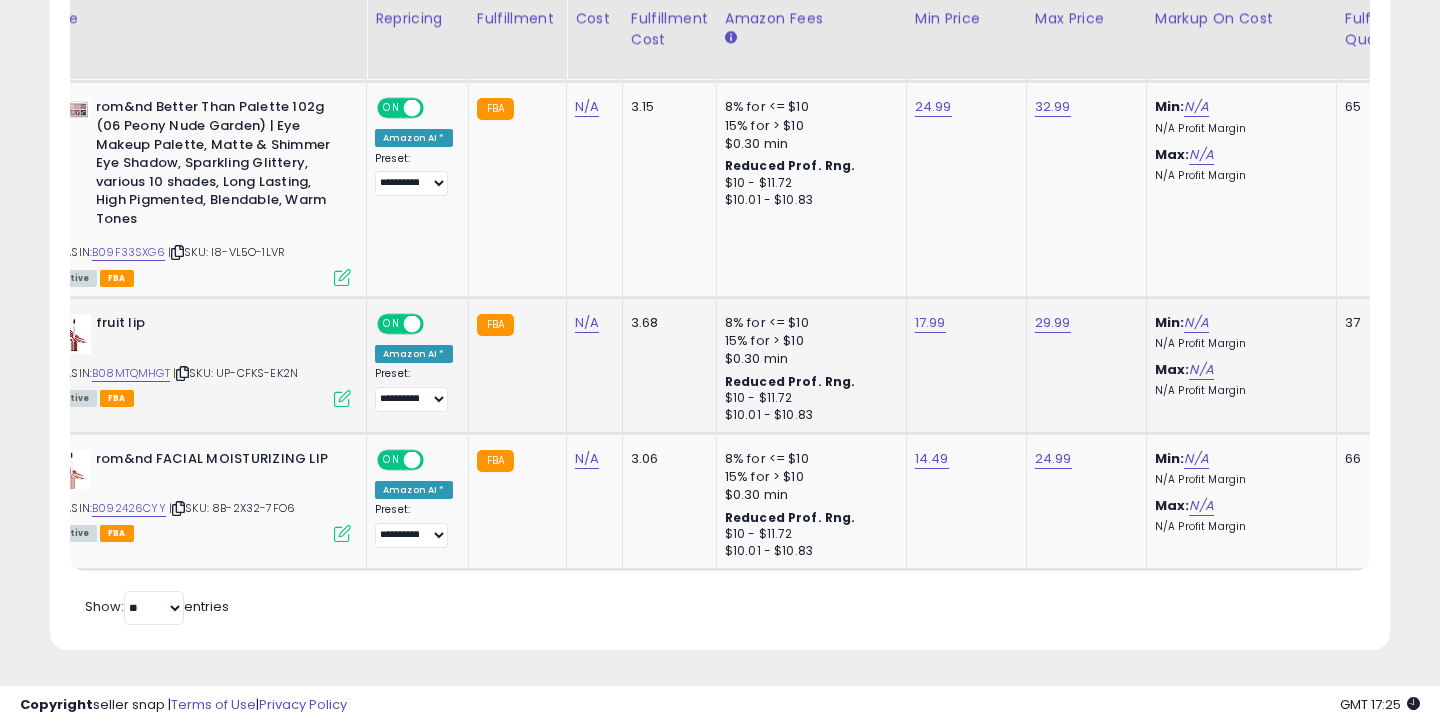 click on "Active FBA" at bounding box center [201, 397] 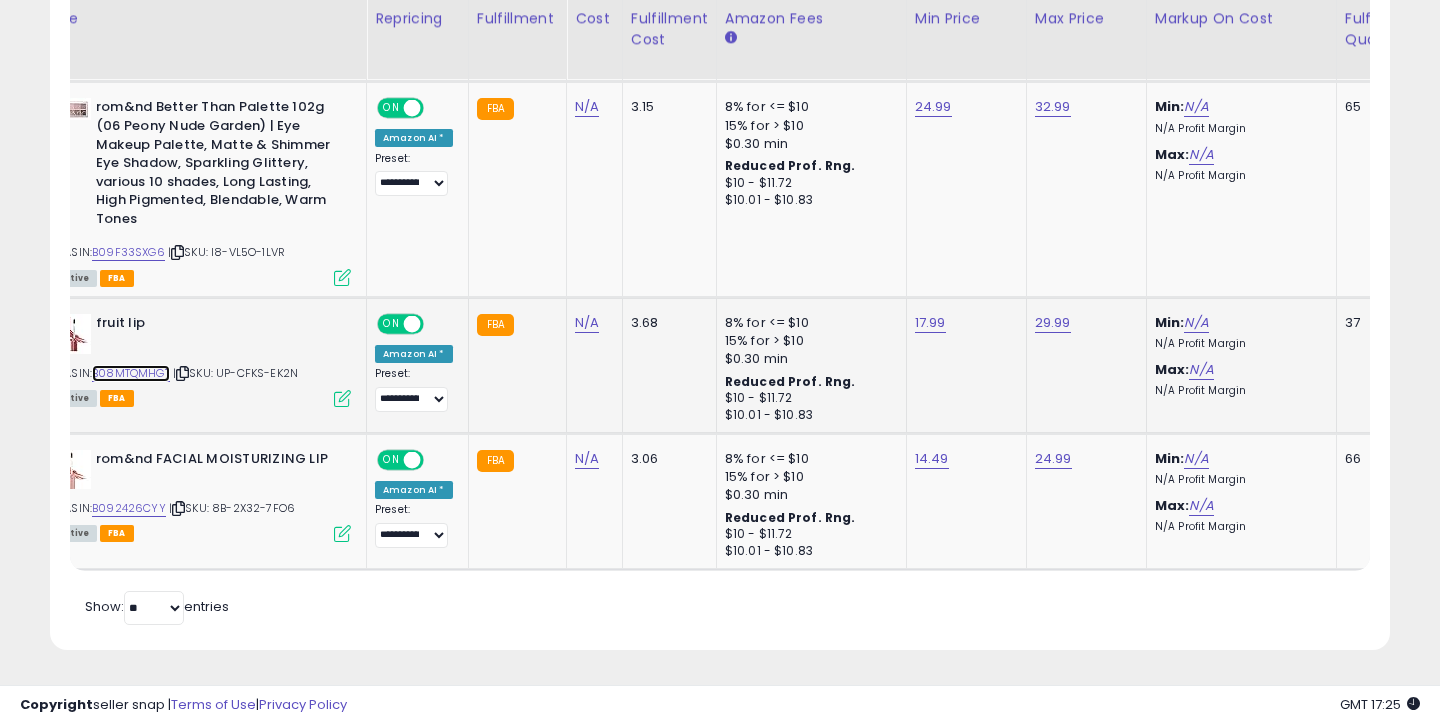 click on "B08MTQMHGT" at bounding box center [131, 373] 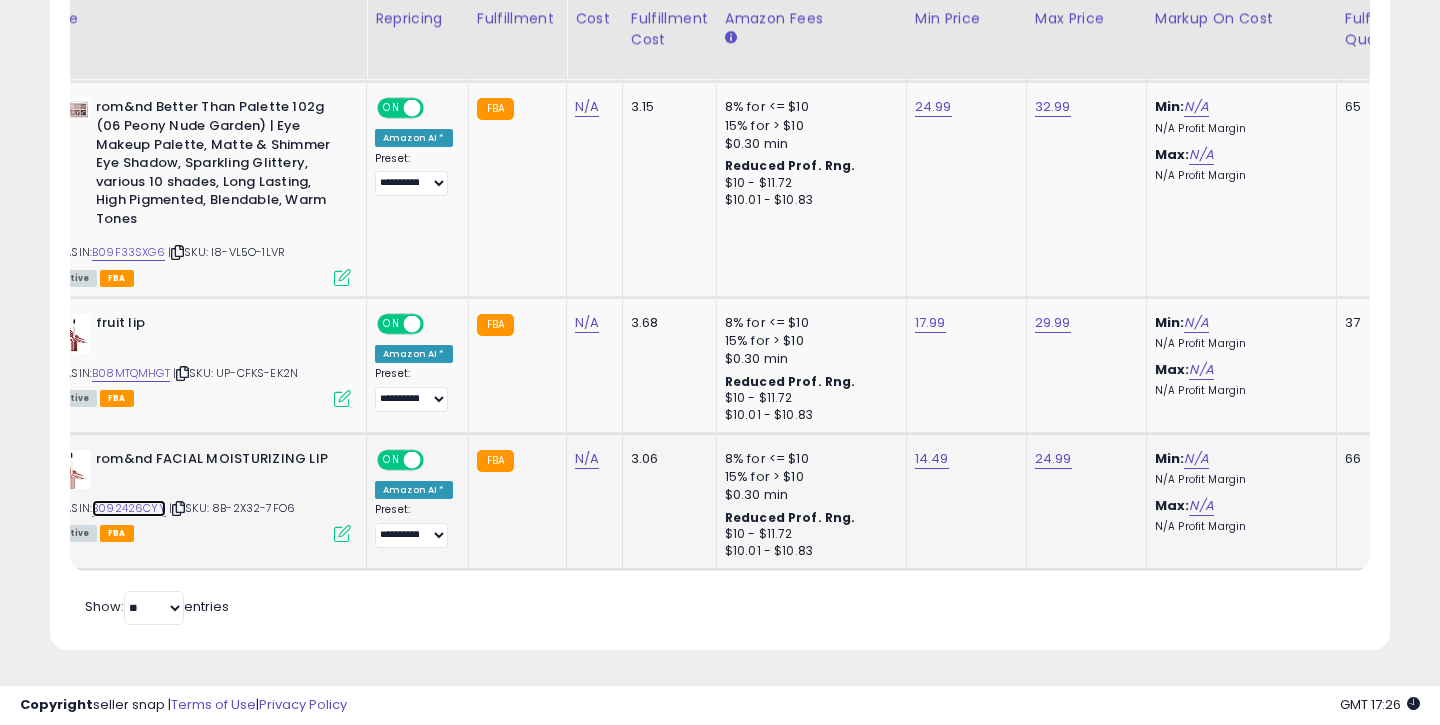 click on "B092426CYY" at bounding box center [129, 508] 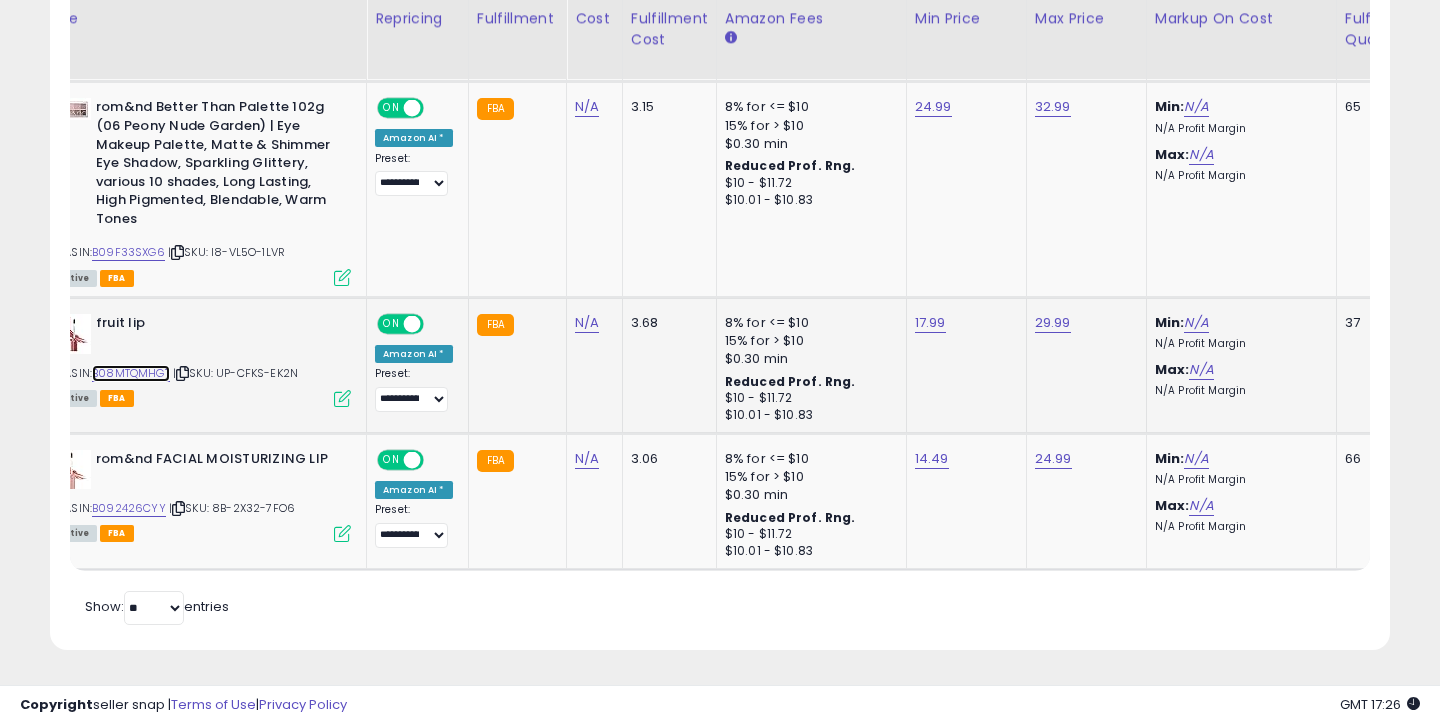 click on "B08MTQMHGT" at bounding box center [131, 373] 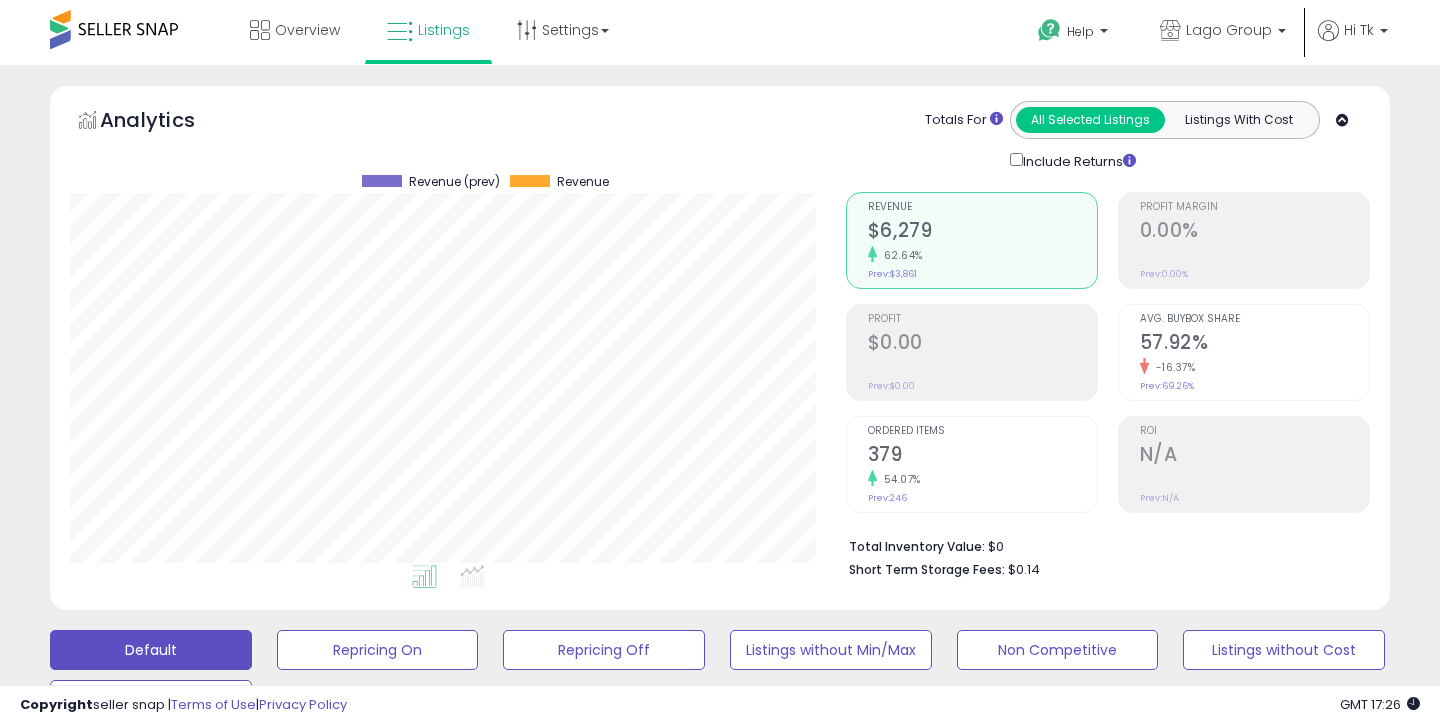 scroll, scrollTop: 359, scrollLeft: 0, axis: vertical 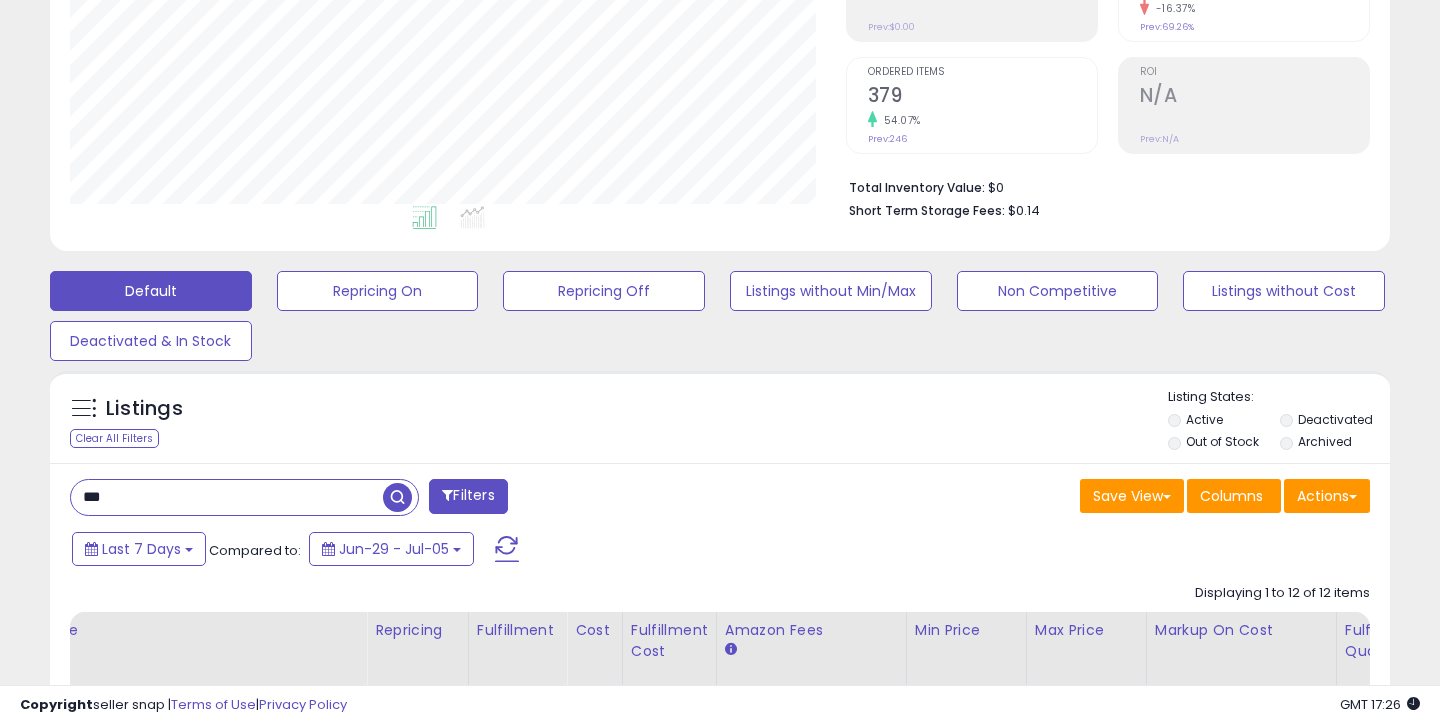 click on "***" at bounding box center (227, 497) 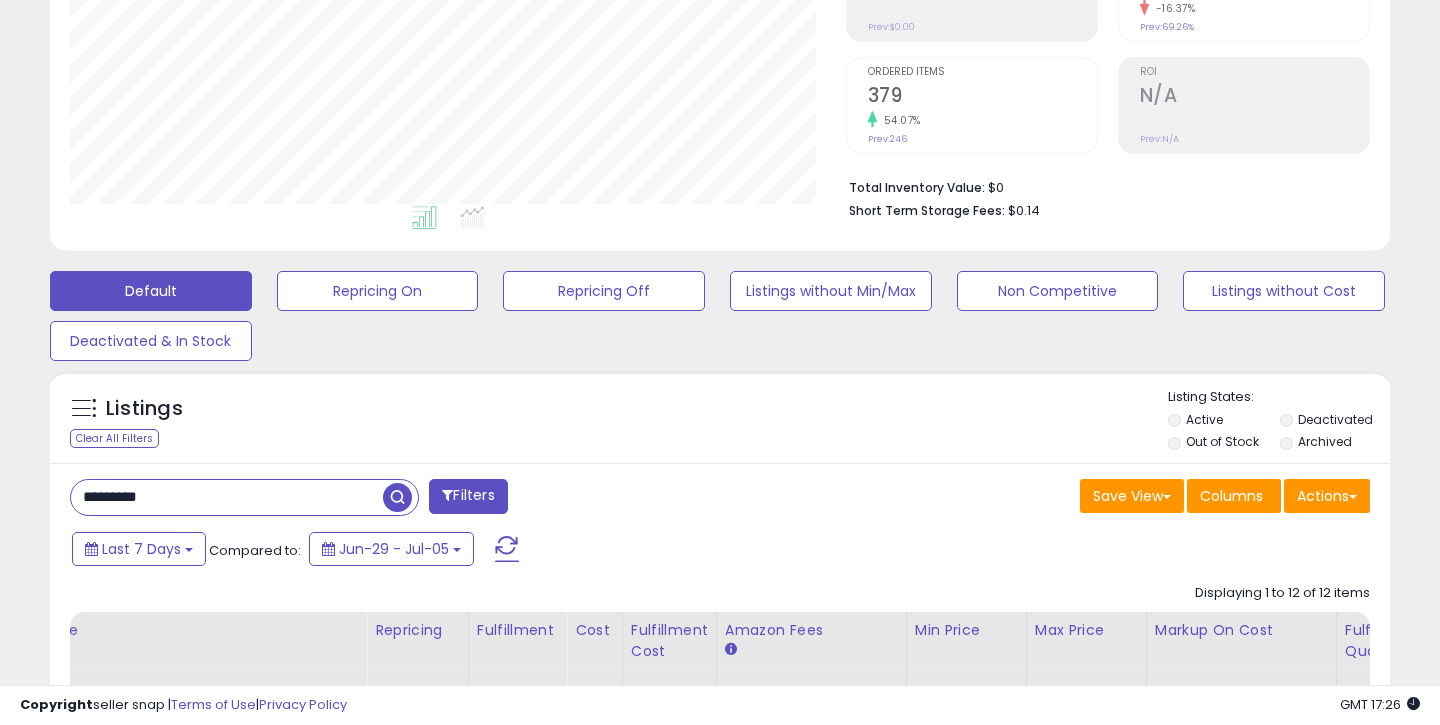 type on "*********" 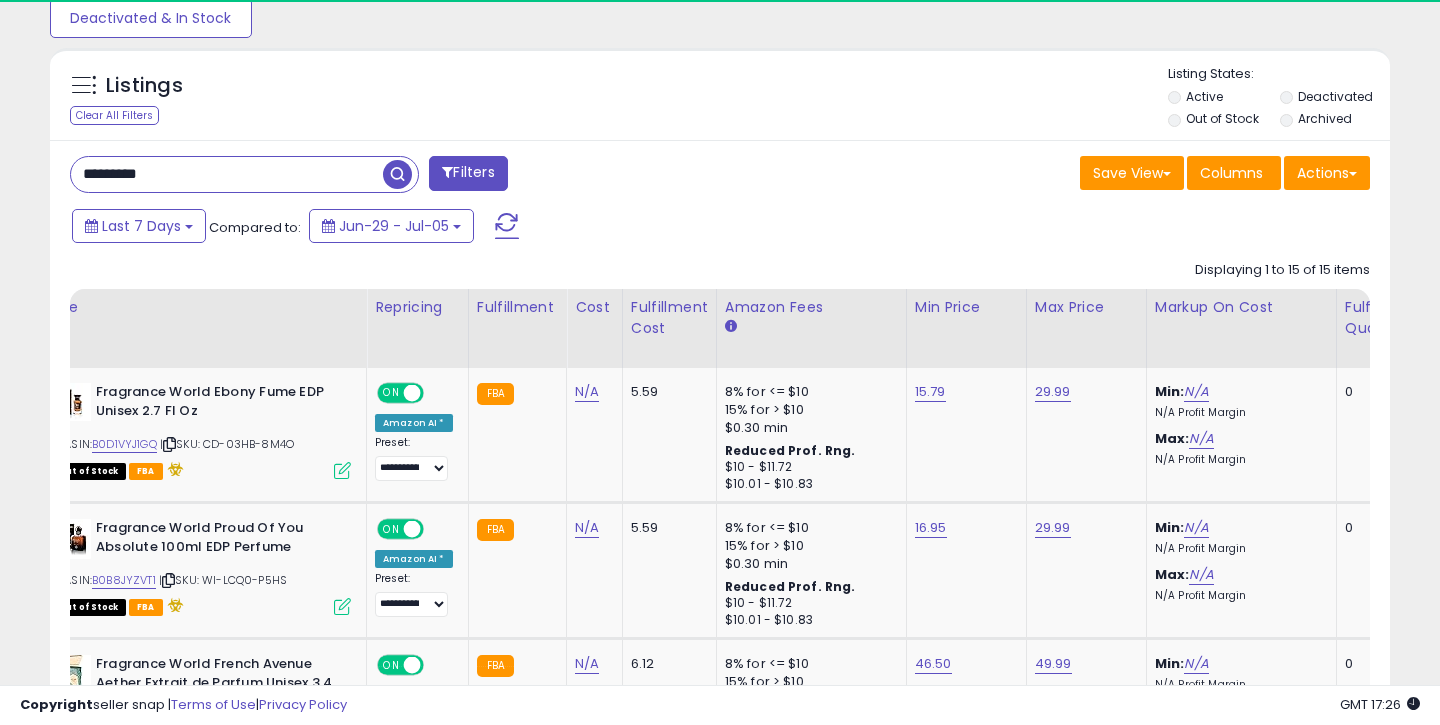 scroll, scrollTop: 742, scrollLeft: 0, axis: vertical 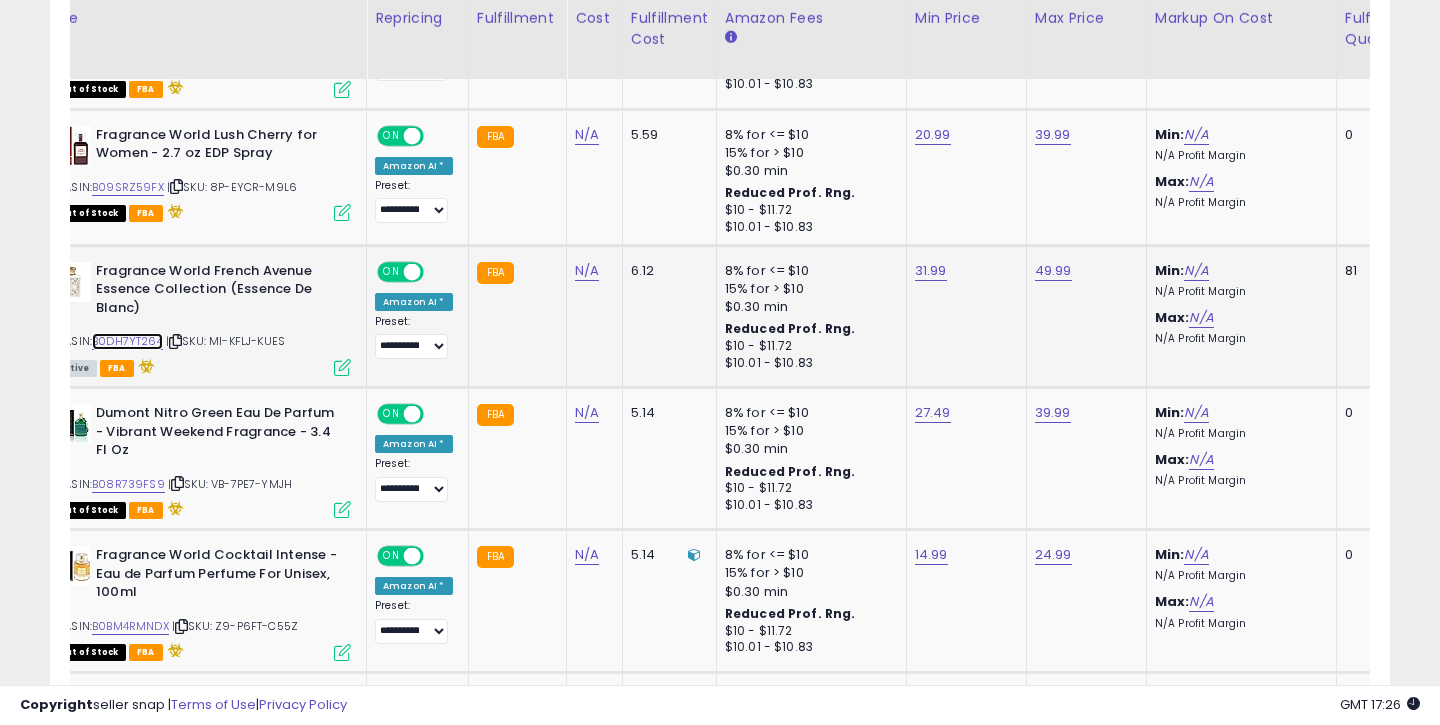 click on "B0DH7YT264" at bounding box center [127, 341] 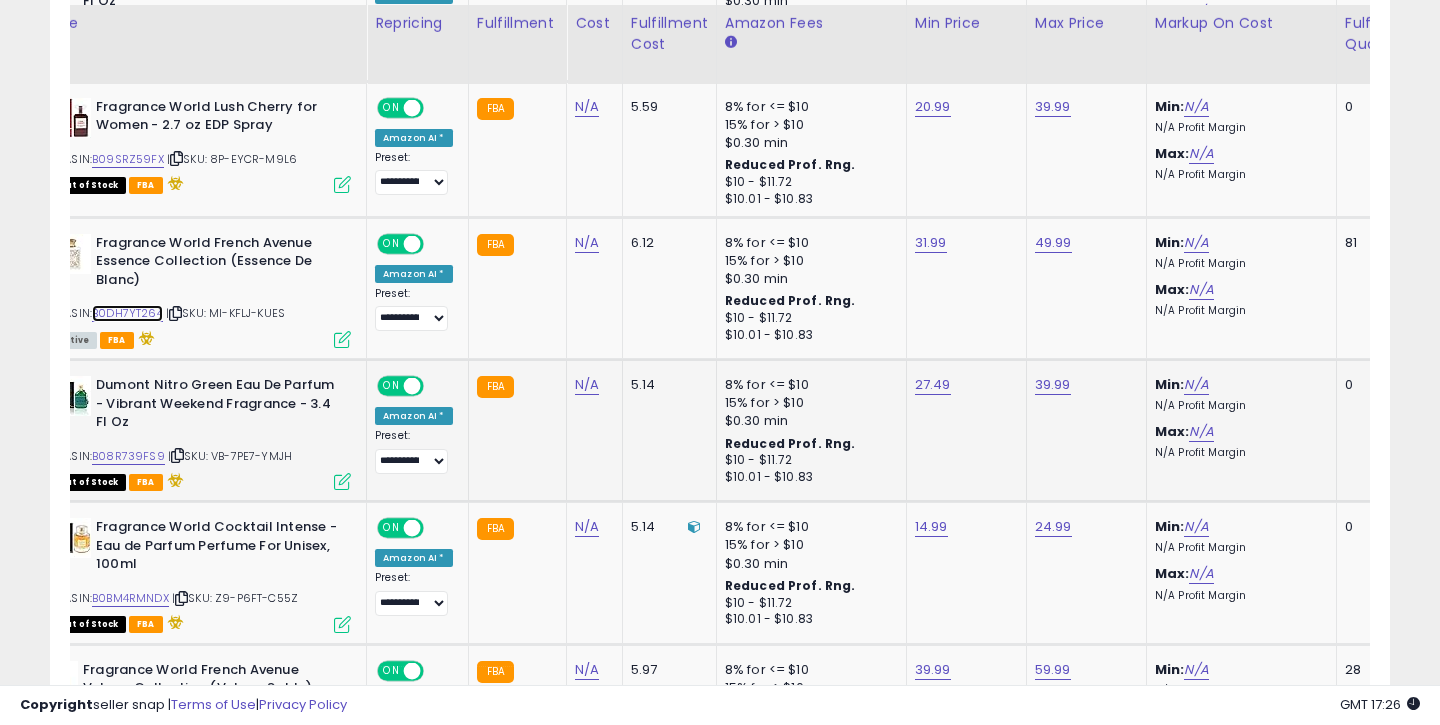 scroll, scrollTop: 1532, scrollLeft: 0, axis: vertical 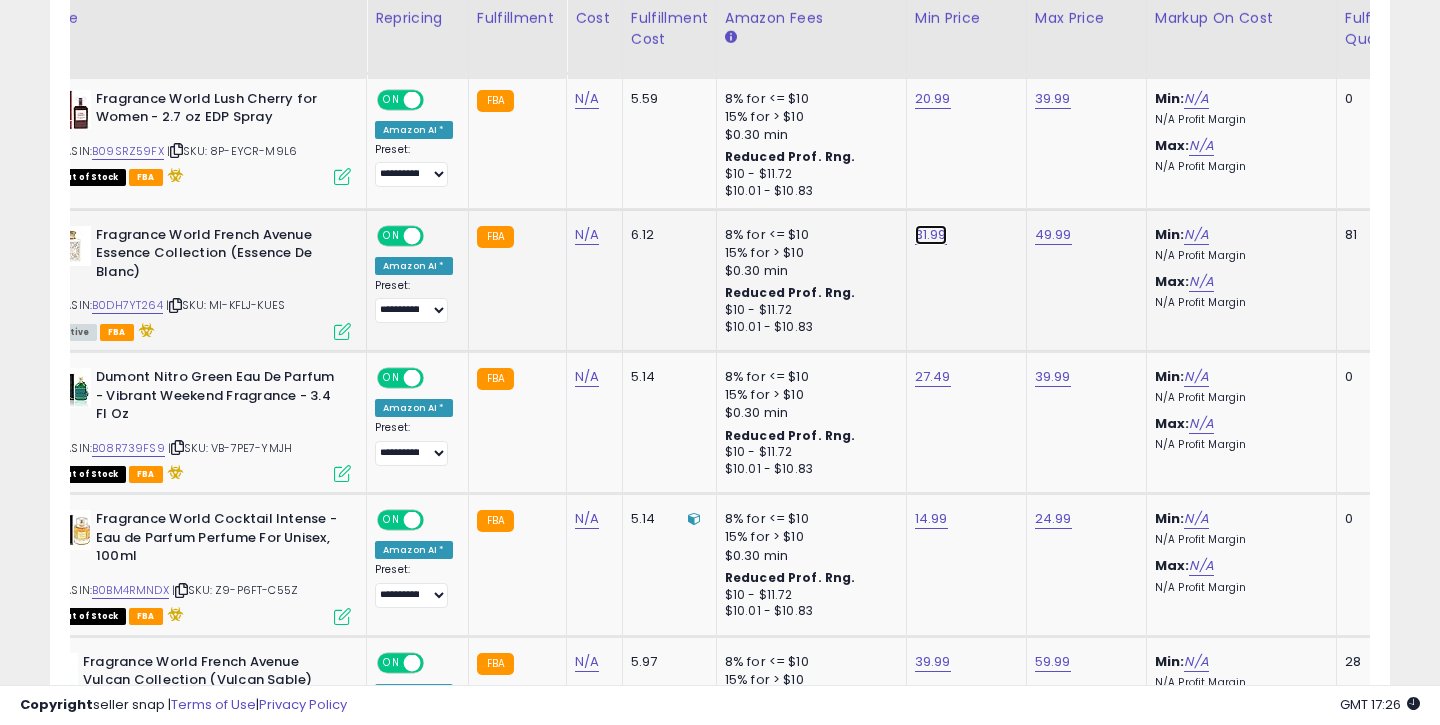 click on "31.99" at bounding box center (930, -458) 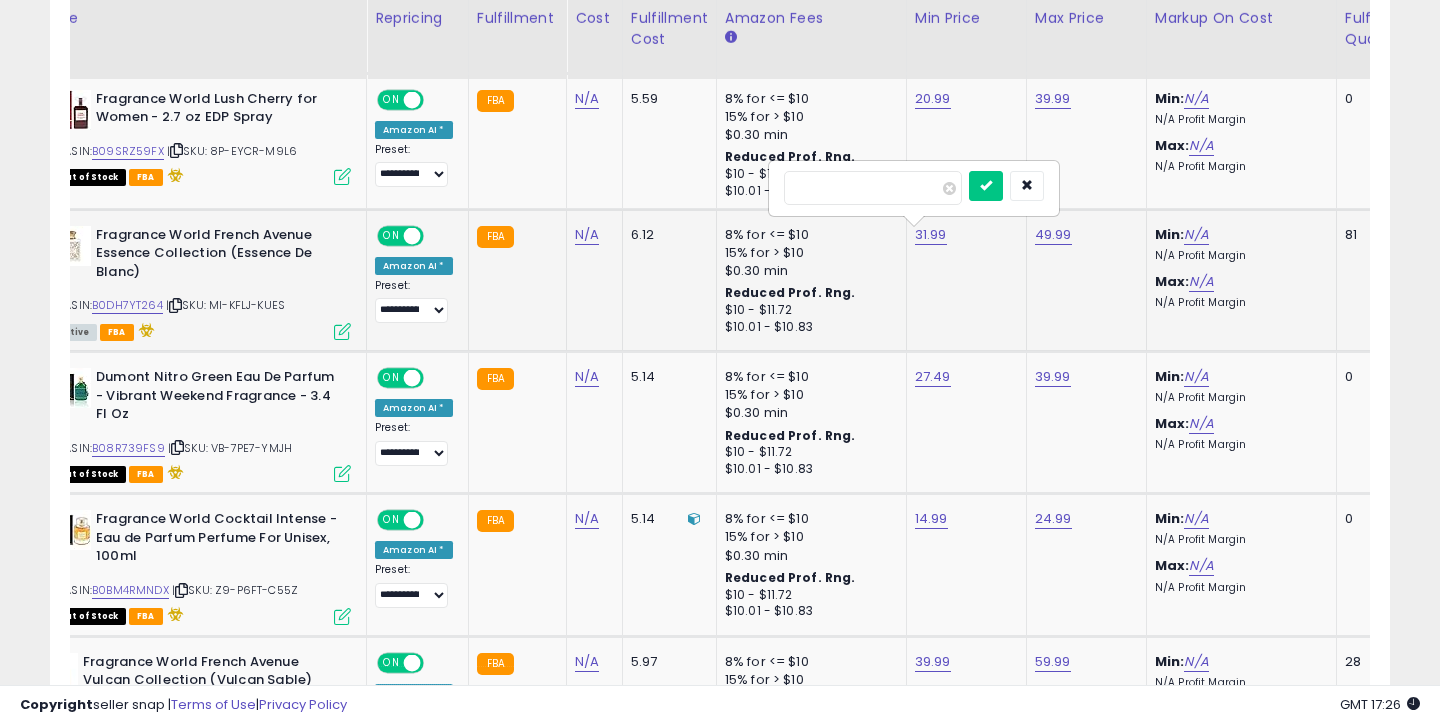 click on "*****" at bounding box center (873, 188) 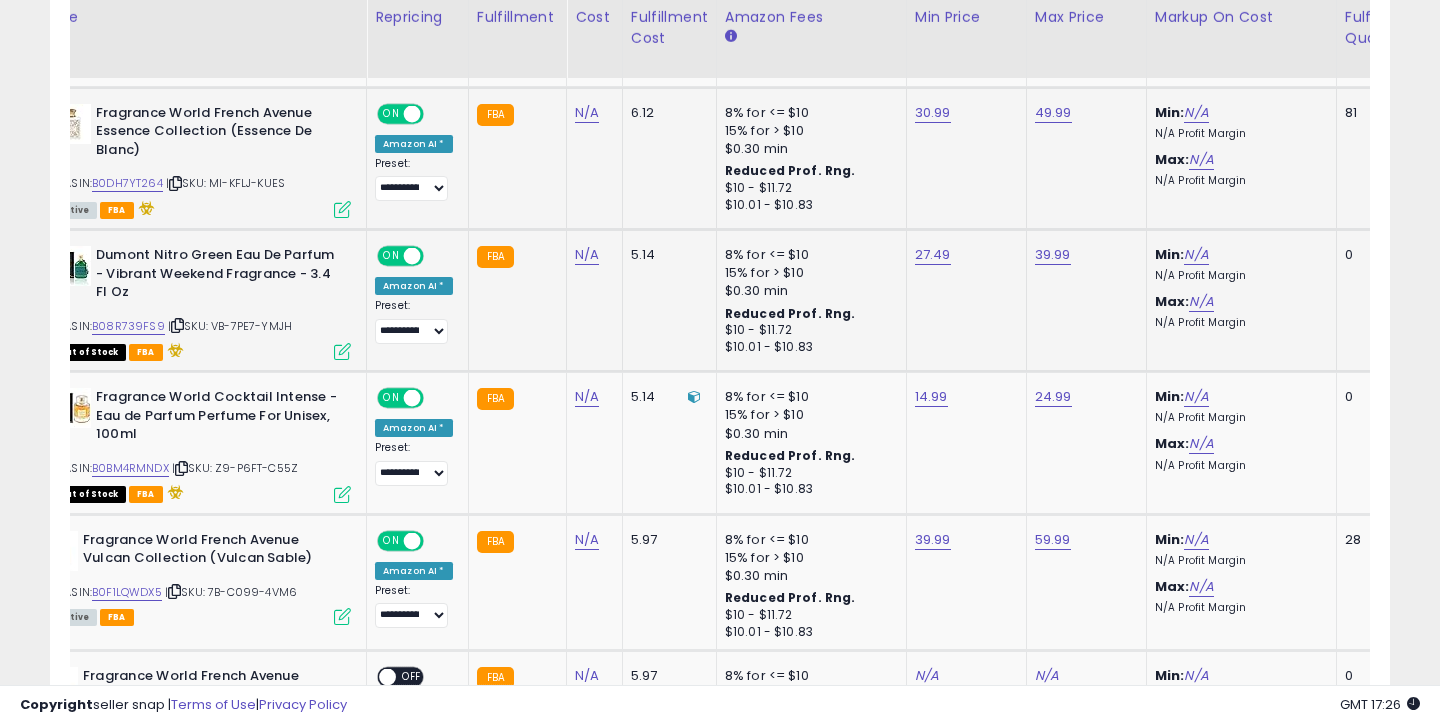 scroll, scrollTop: 1659, scrollLeft: 0, axis: vertical 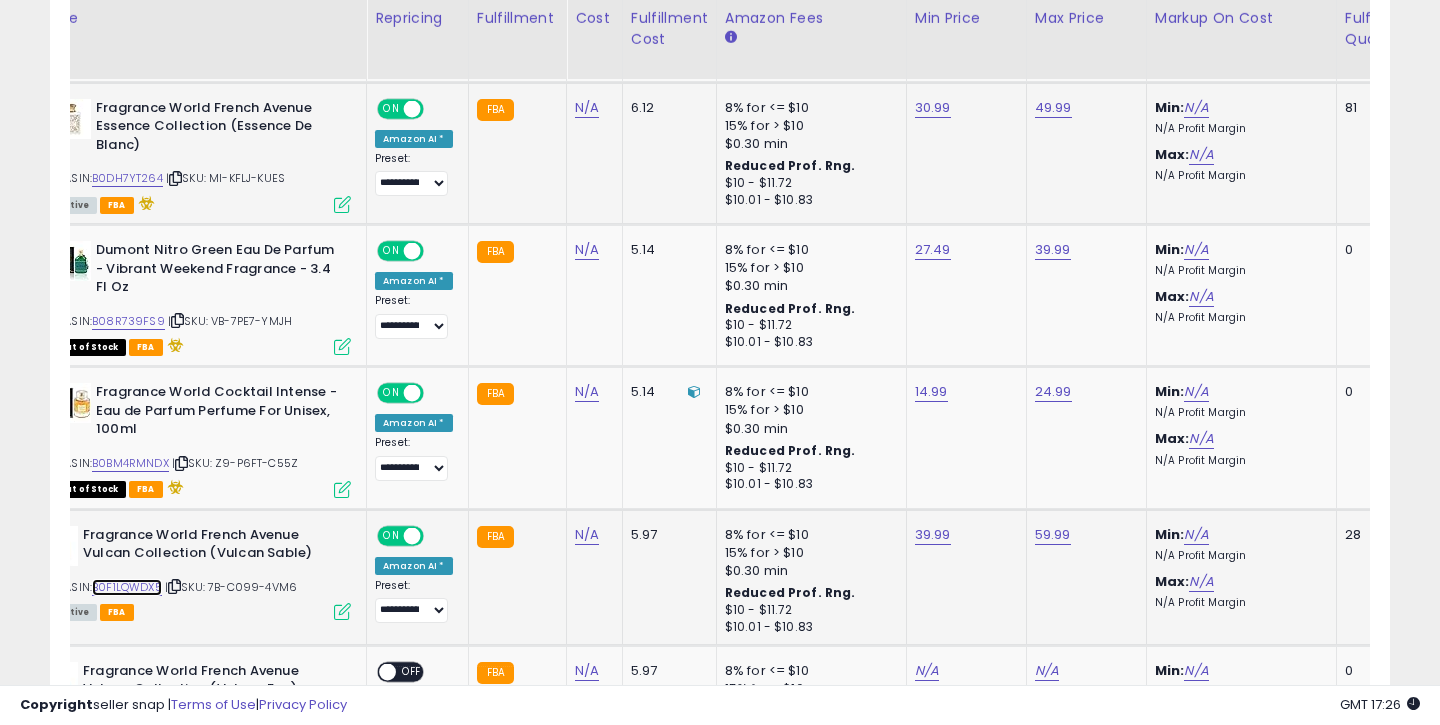 click on "B0F1LQWDX5" at bounding box center (127, 587) 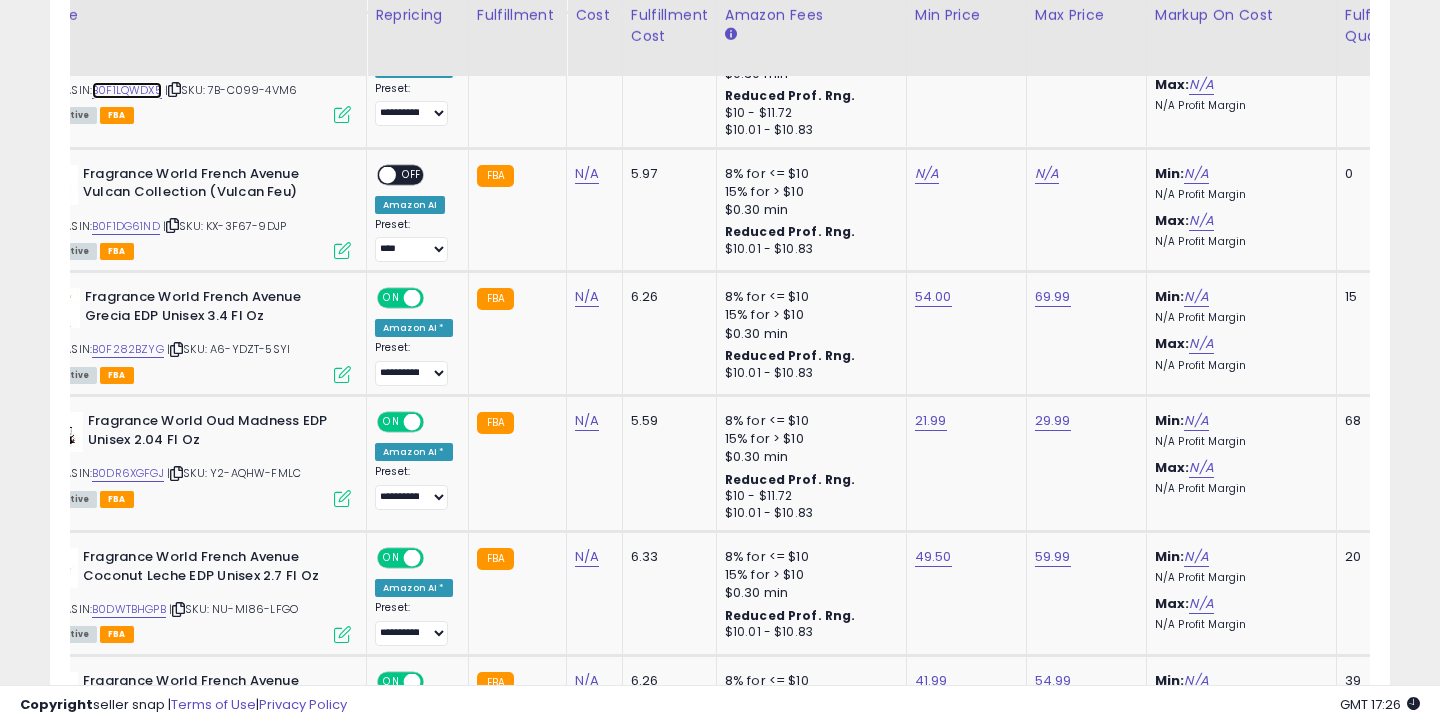 scroll, scrollTop: 2163, scrollLeft: 0, axis: vertical 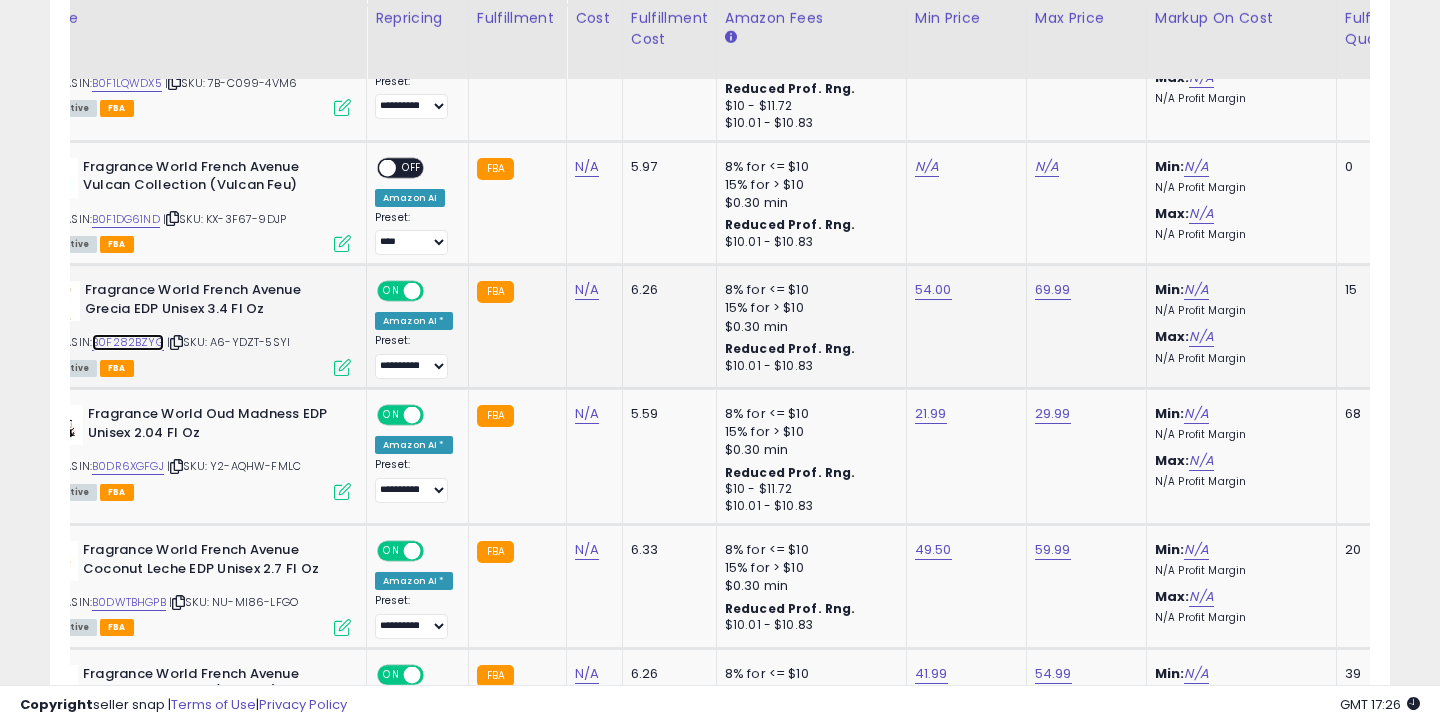 click on "B0F282BZYG" at bounding box center (128, 342) 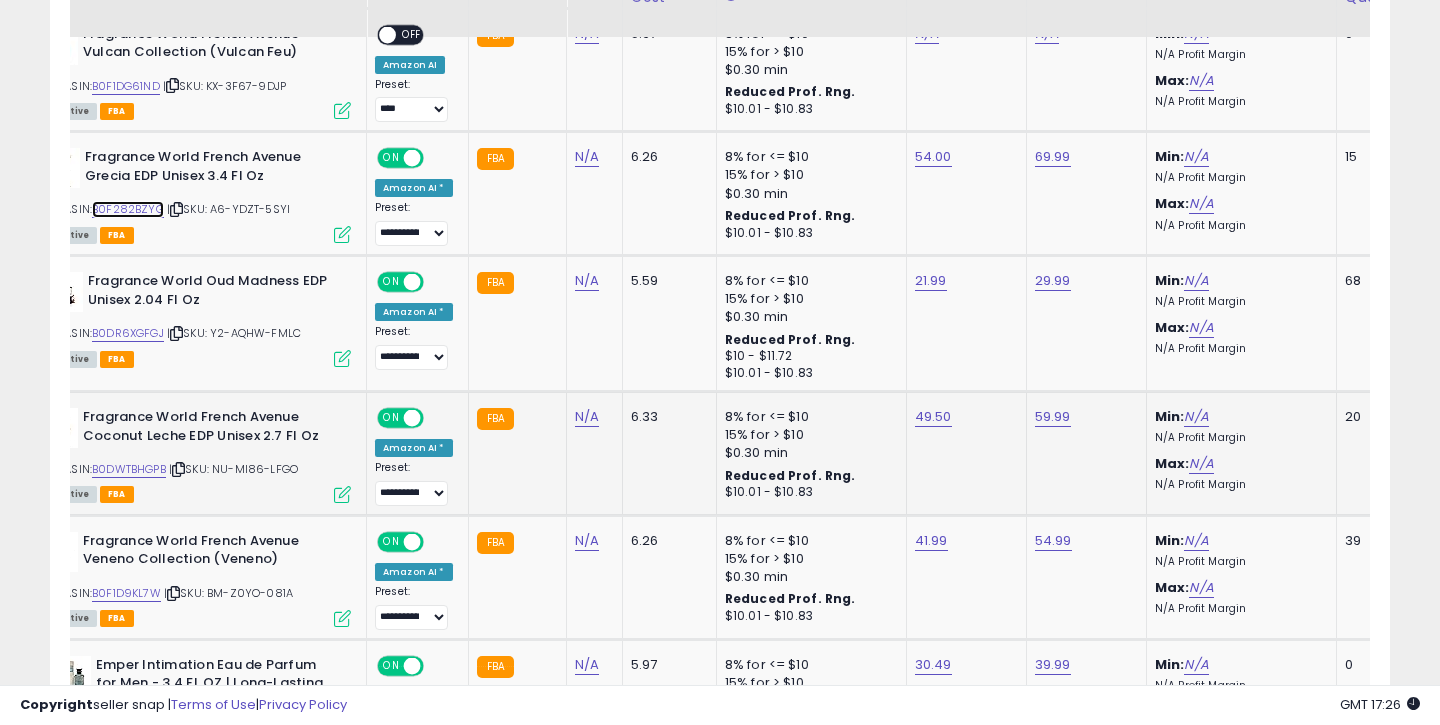 scroll, scrollTop: 2302, scrollLeft: 0, axis: vertical 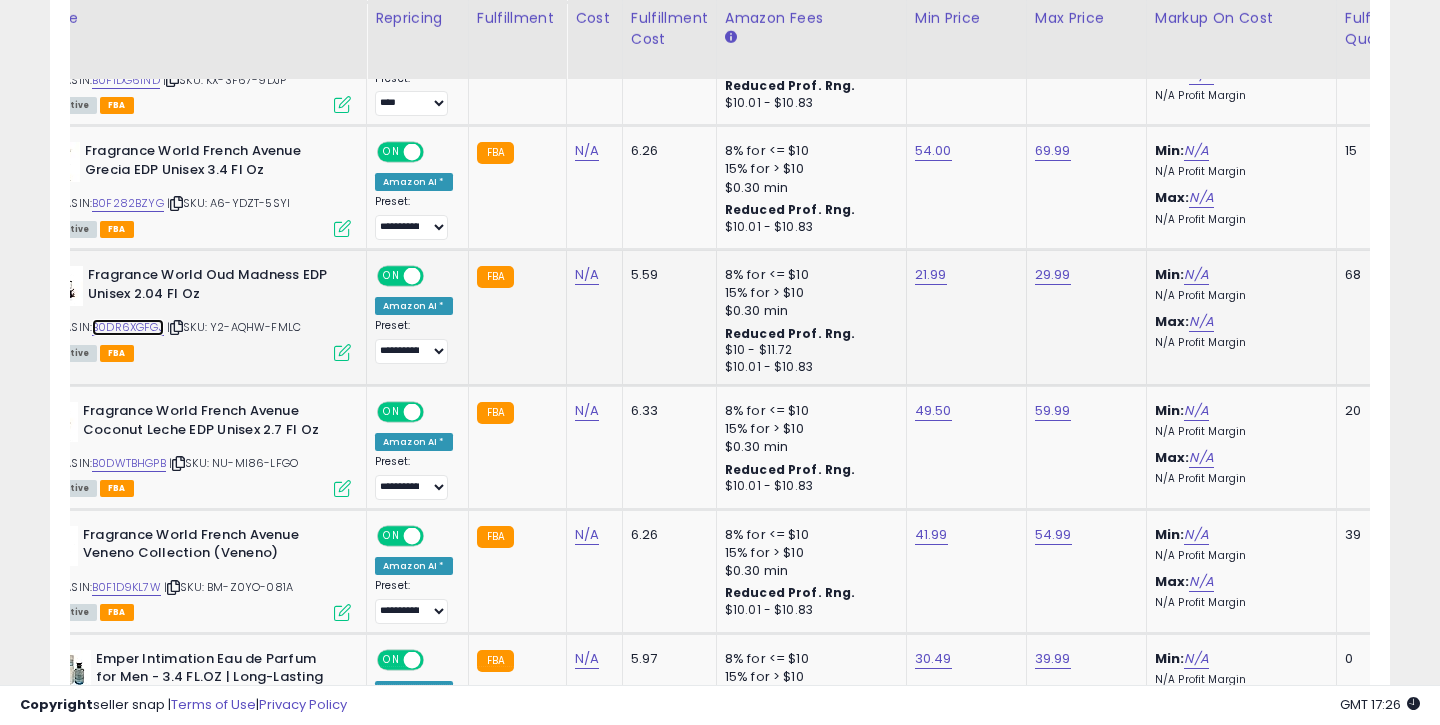 click on "B0DR6XGFGJ" at bounding box center (128, 327) 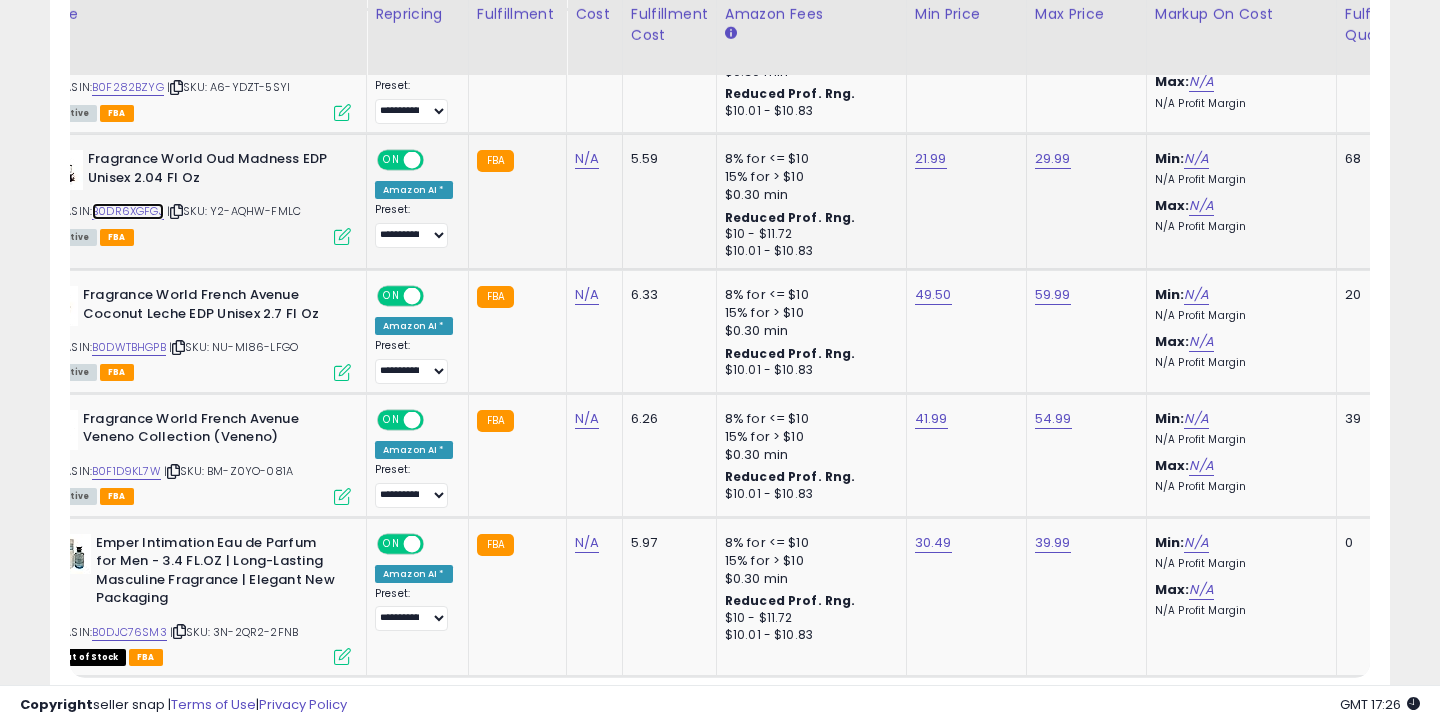 scroll, scrollTop: 2435, scrollLeft: 0, axis: vertical 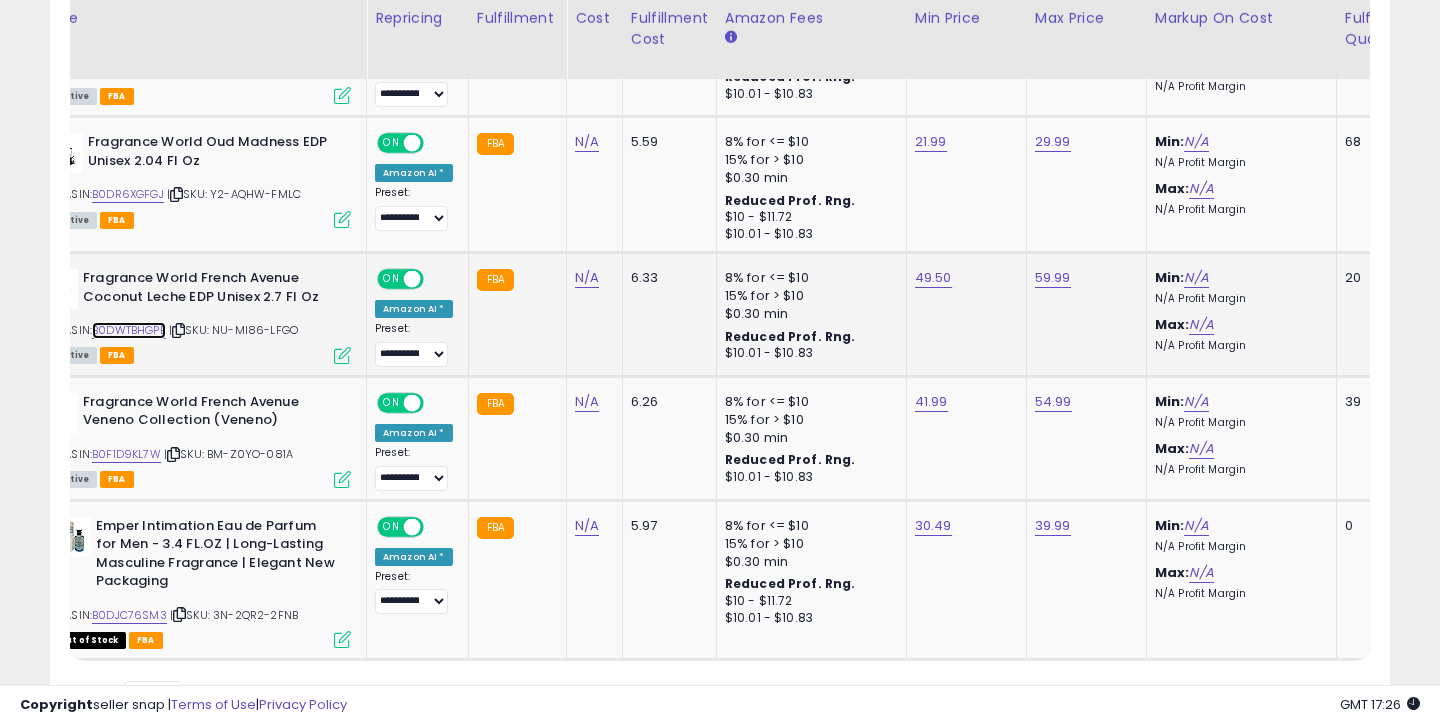 click on "B0DWTBHGPB" at bounding box center [129, 330] 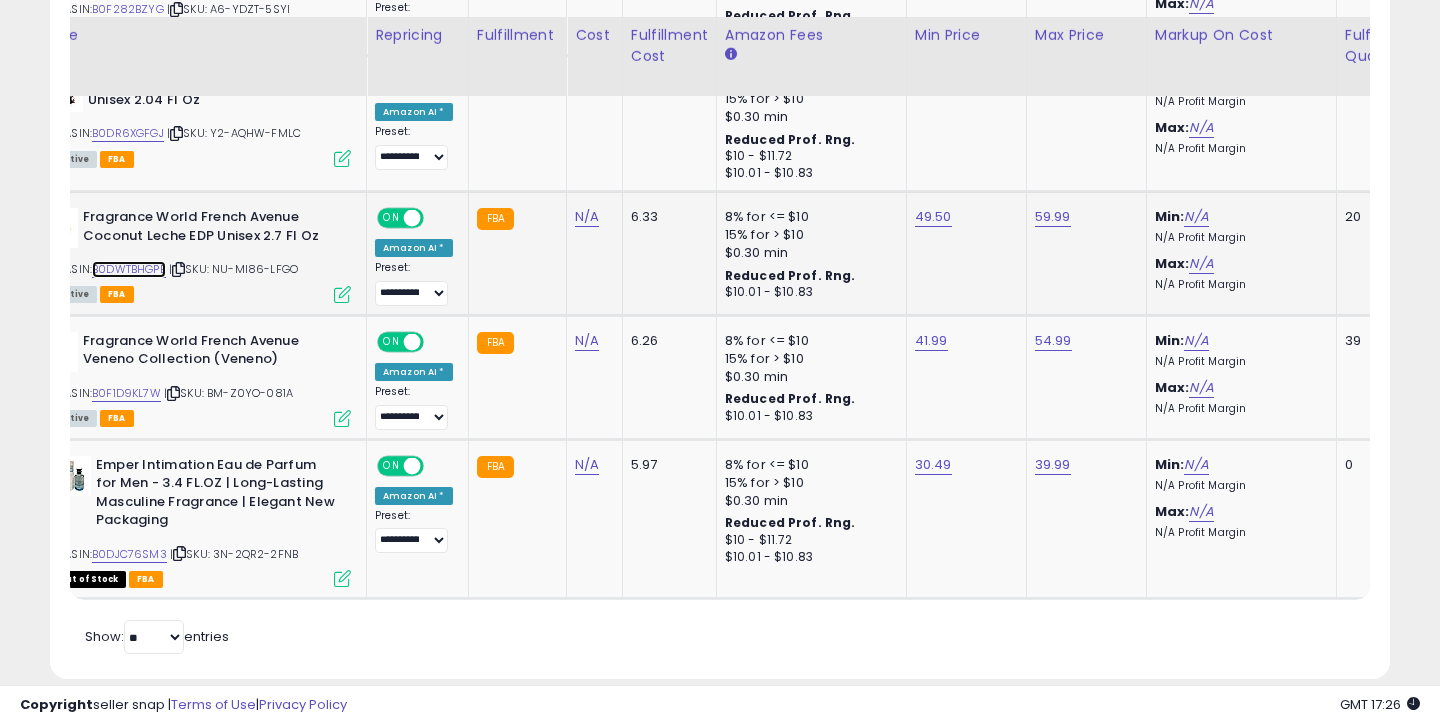 scroll, scrollTop: 2528, scrollLeft: 0, axis: vertical 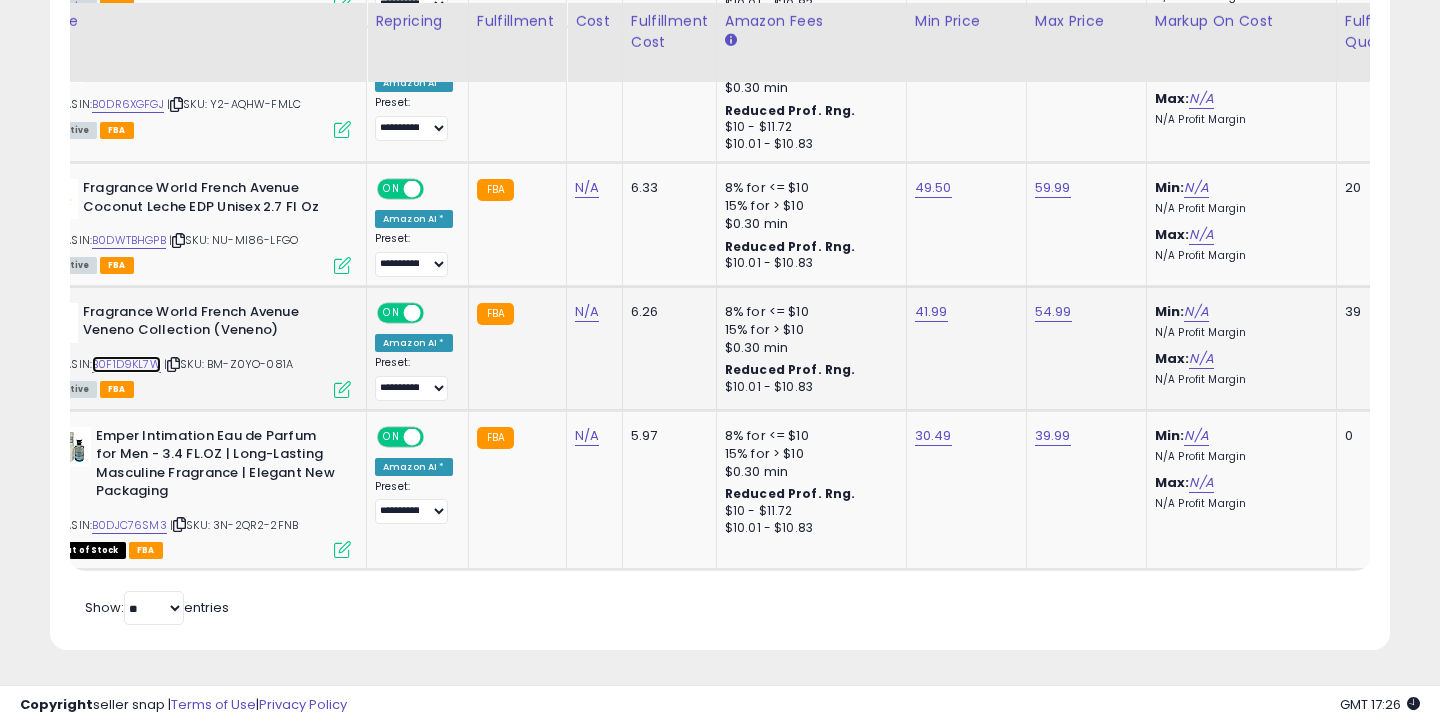 click on "B0F1D9KL7W" at bounding box center (126, 364) 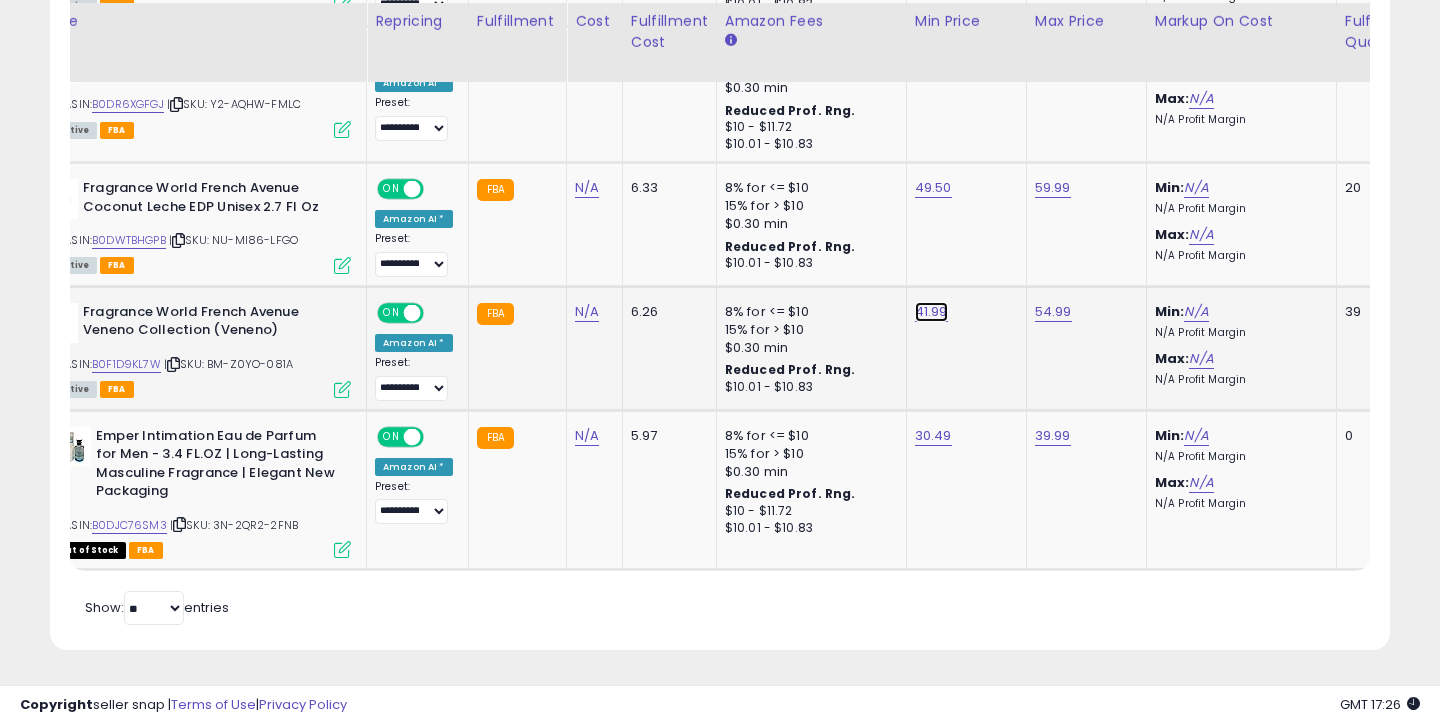 click on "41.99" at bounding box center (930, -1451) 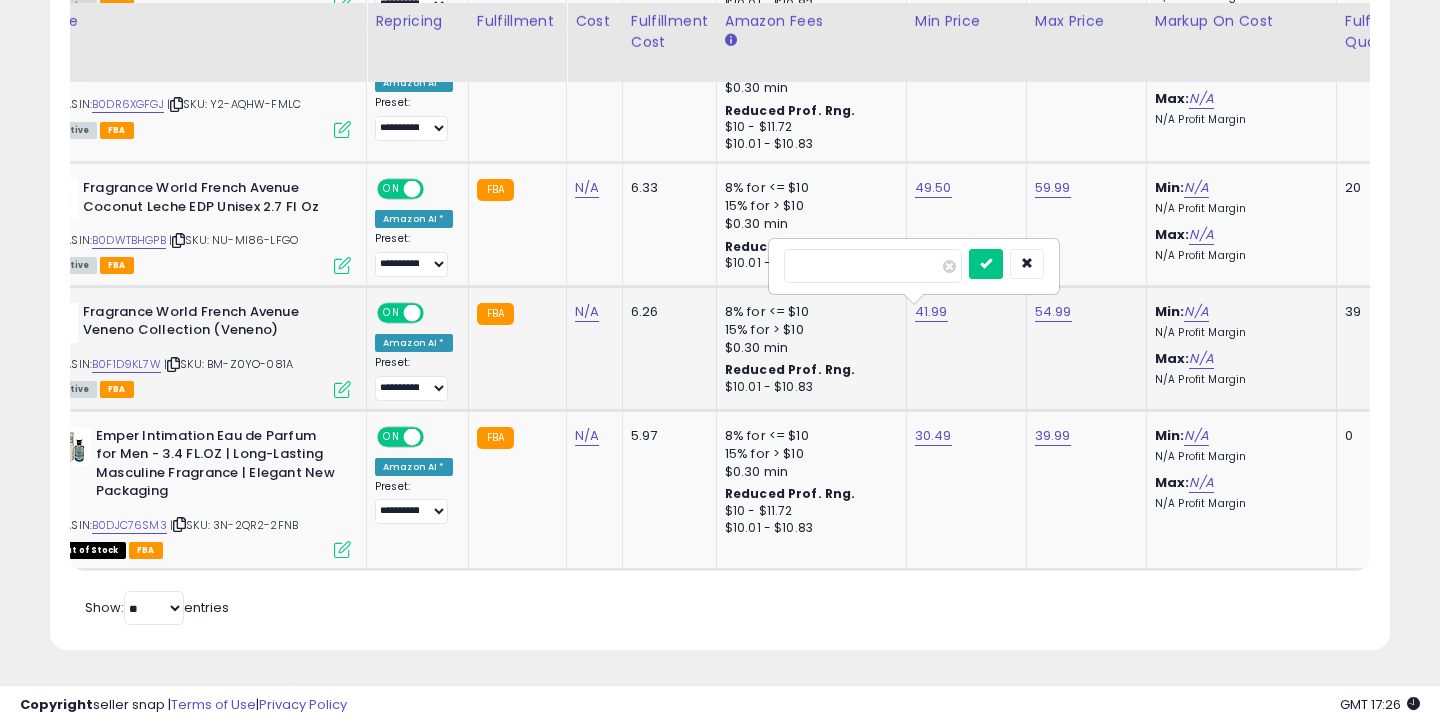 click on "*****" at bounding box center (873, 266) 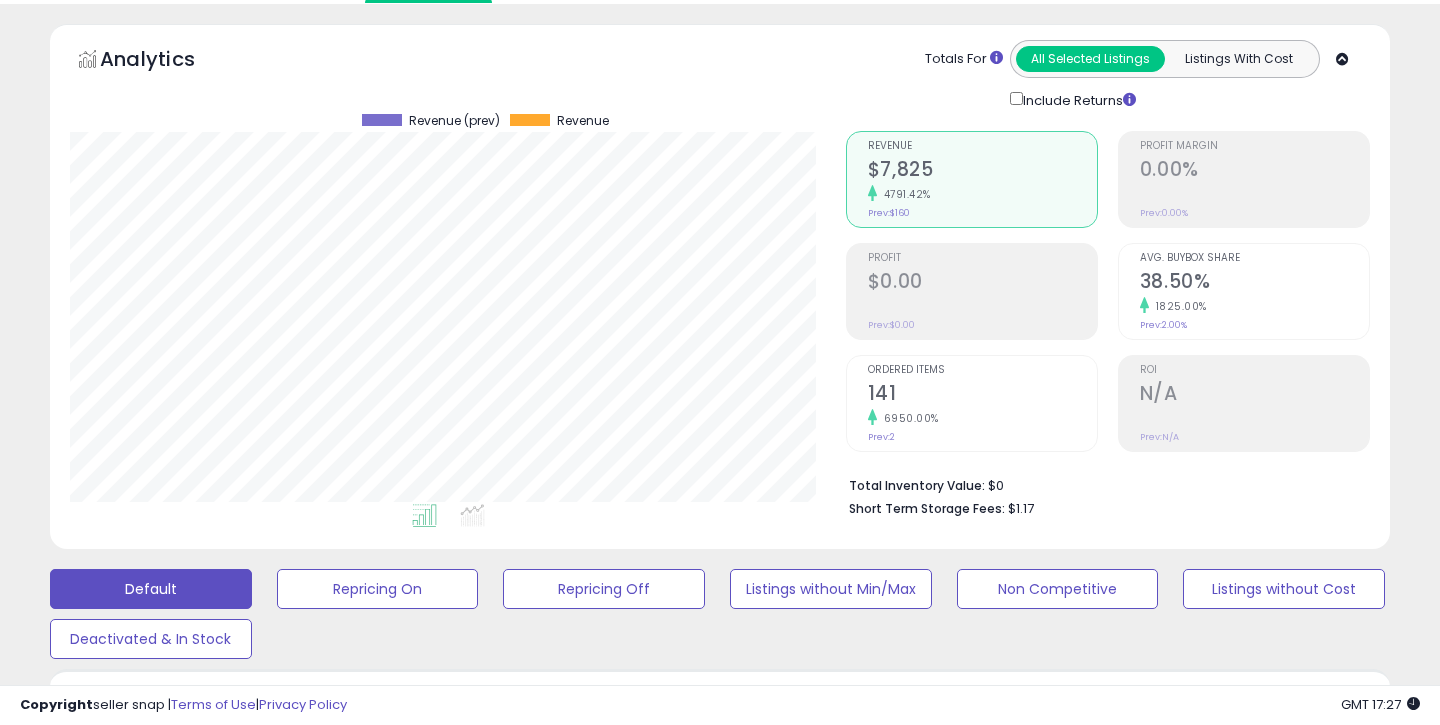 scroll, scrollTop: 0, scrollLeft: 0, axis: both 